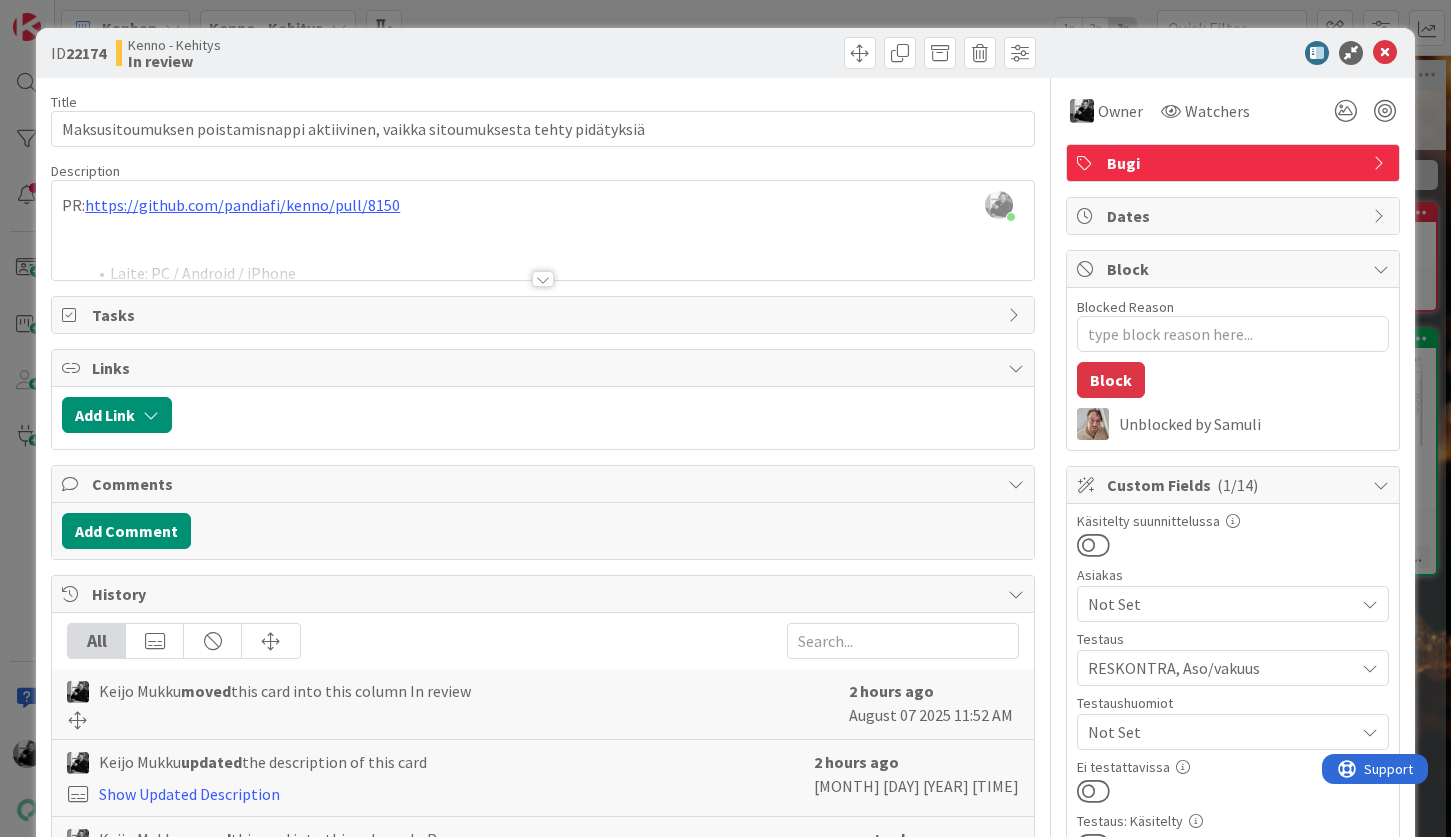 scroll, scrollTop: 0, scrollLeft: 0, axis: both 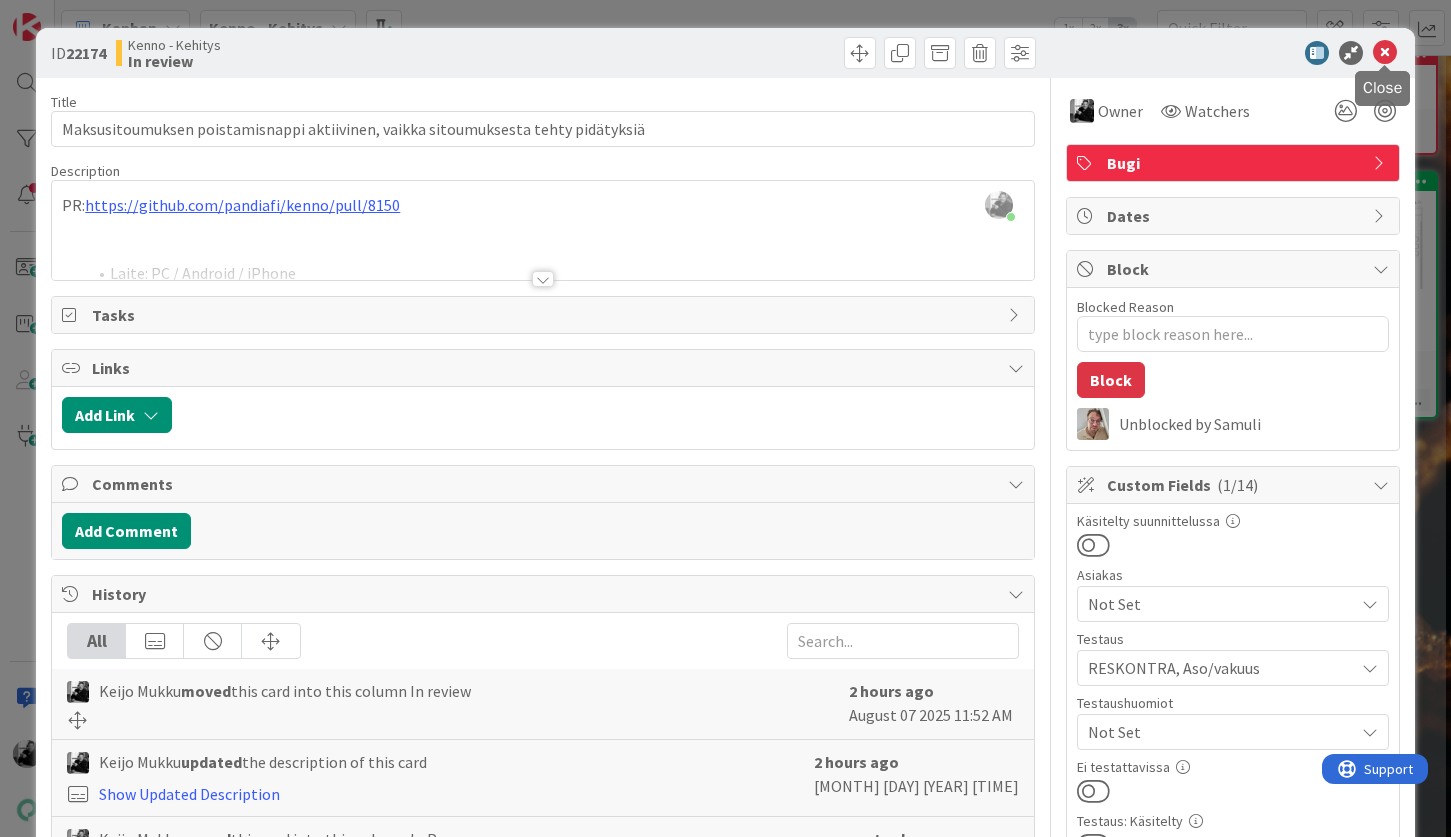 click at bounding box center (1385, 53) 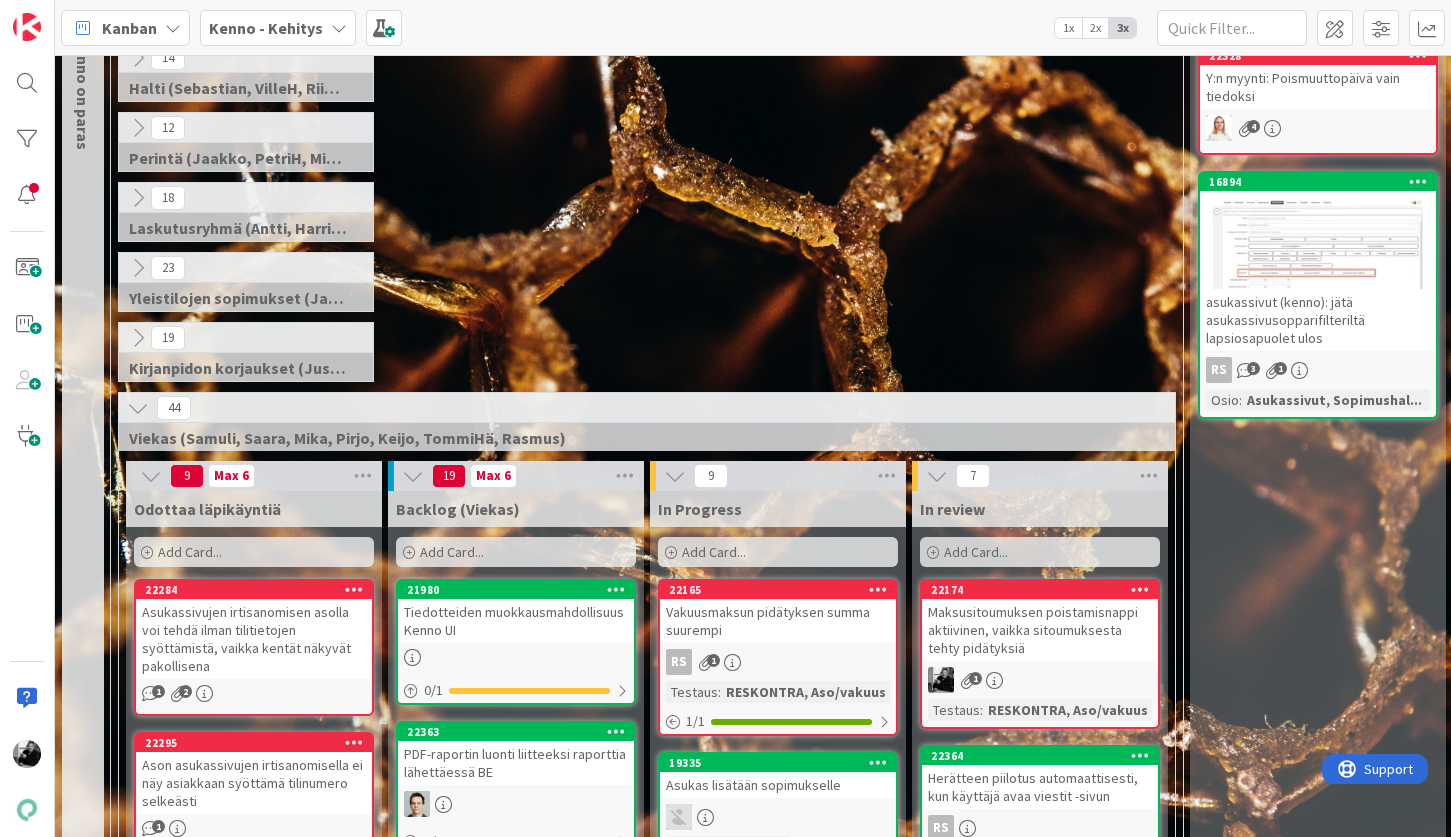 scroll, scrollTop: 121, scrollLeft: 0, axis: vertical 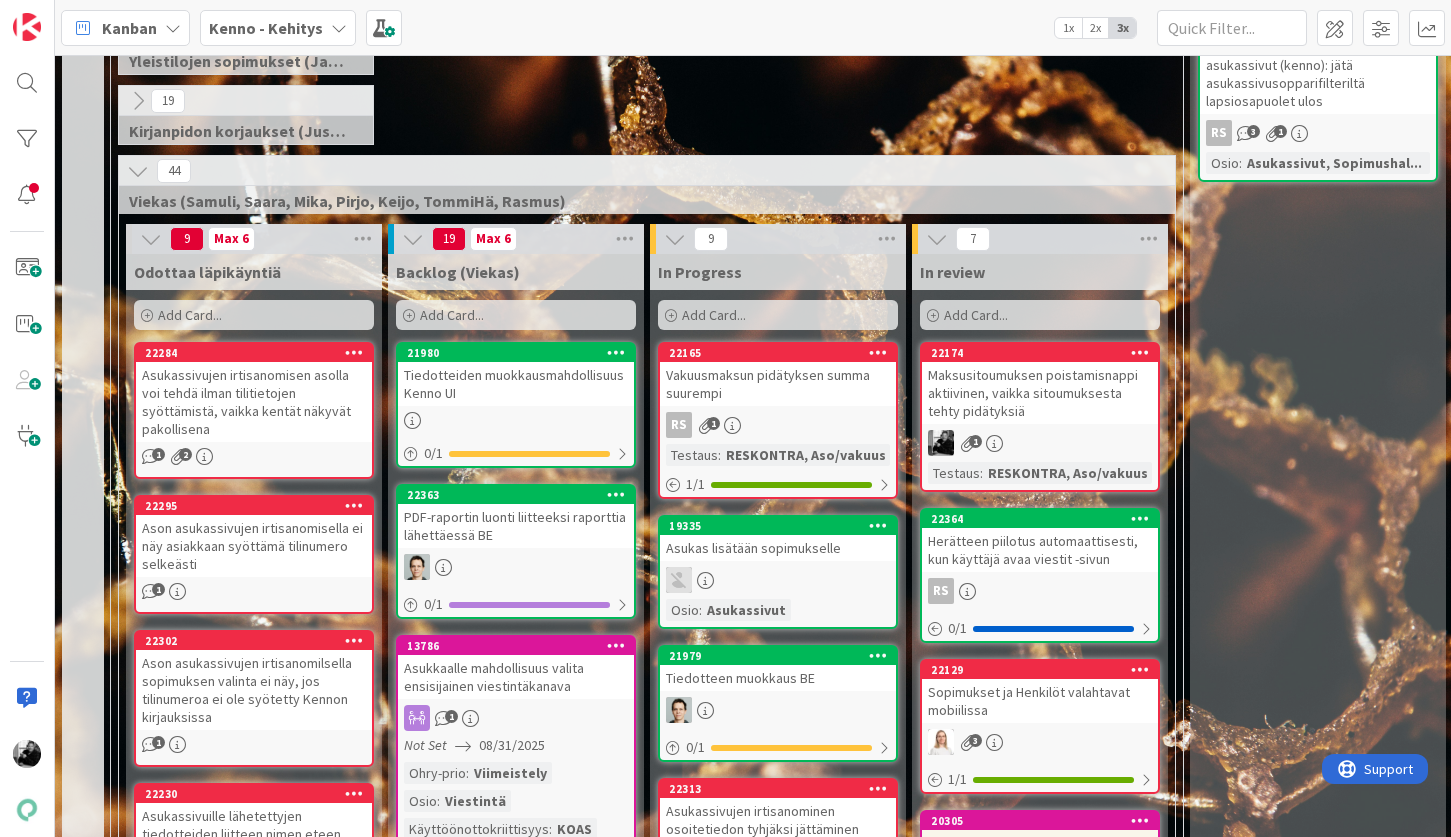 click on "Tiedotteiden muokkausmahdollisuus Kenno UI" at bounding box center [516, 384] 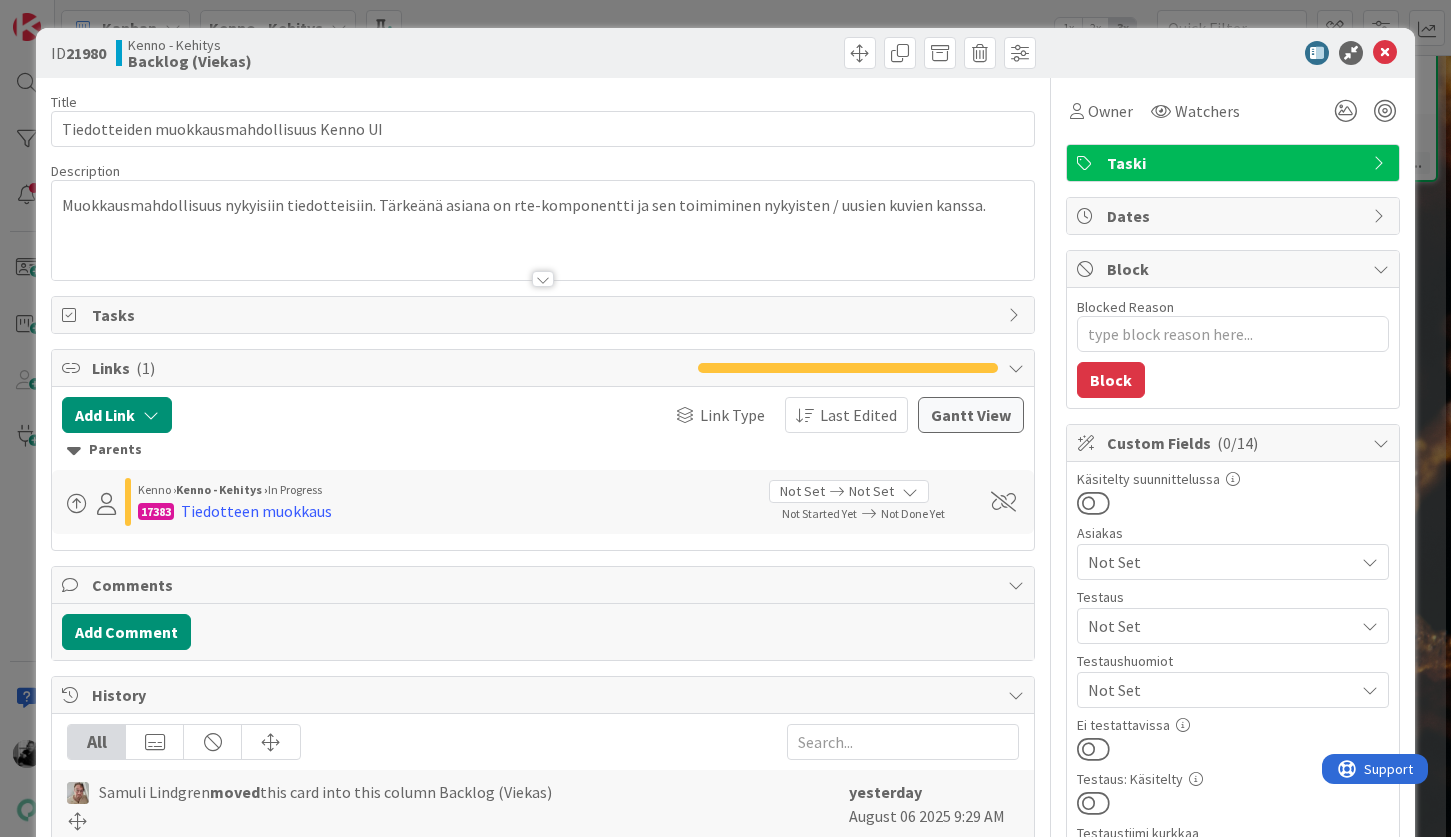 scroll, scrollTop: 0, scrollLeft: 0, axis: both 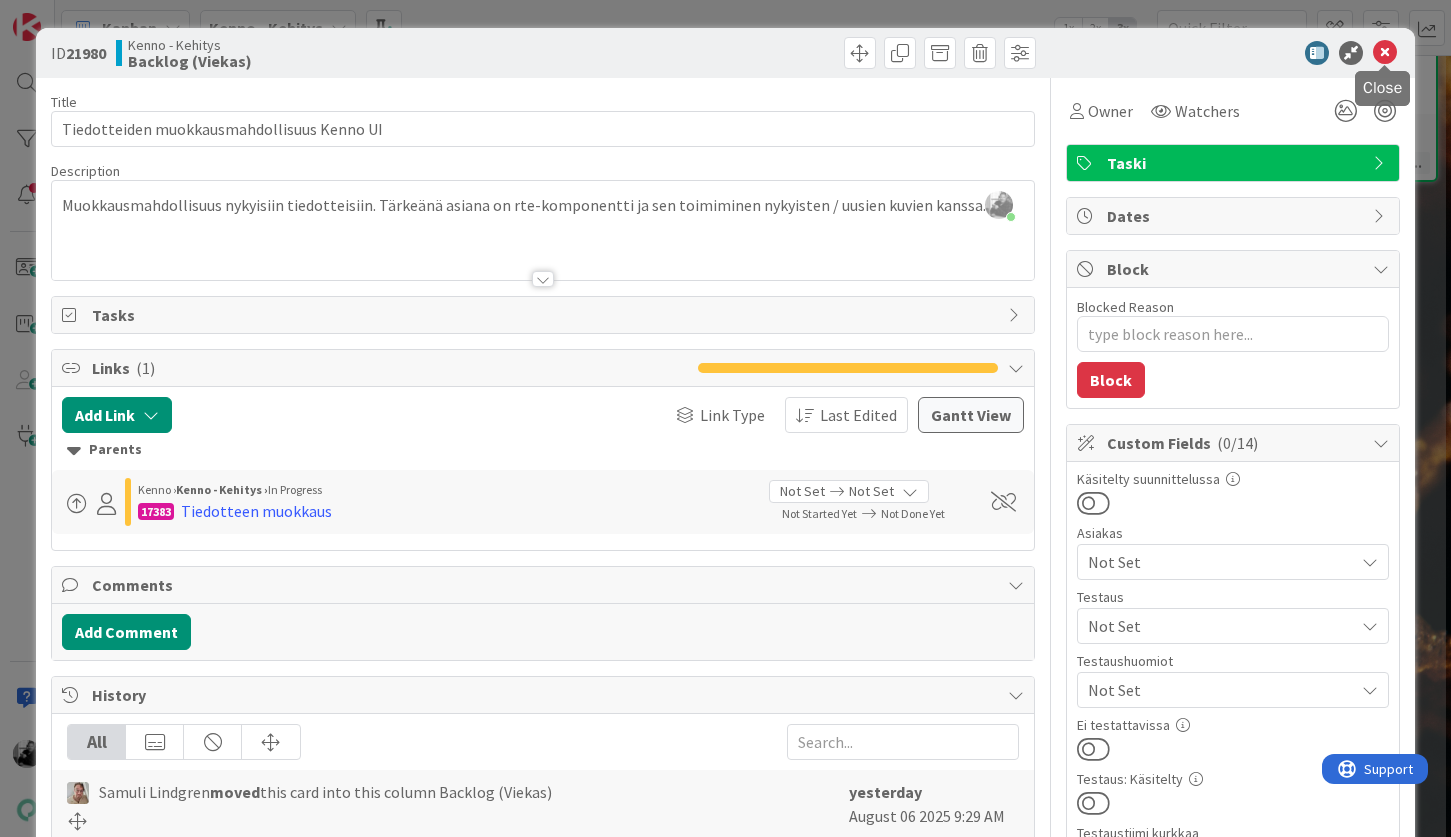 click at bounding box center (1385, 53) 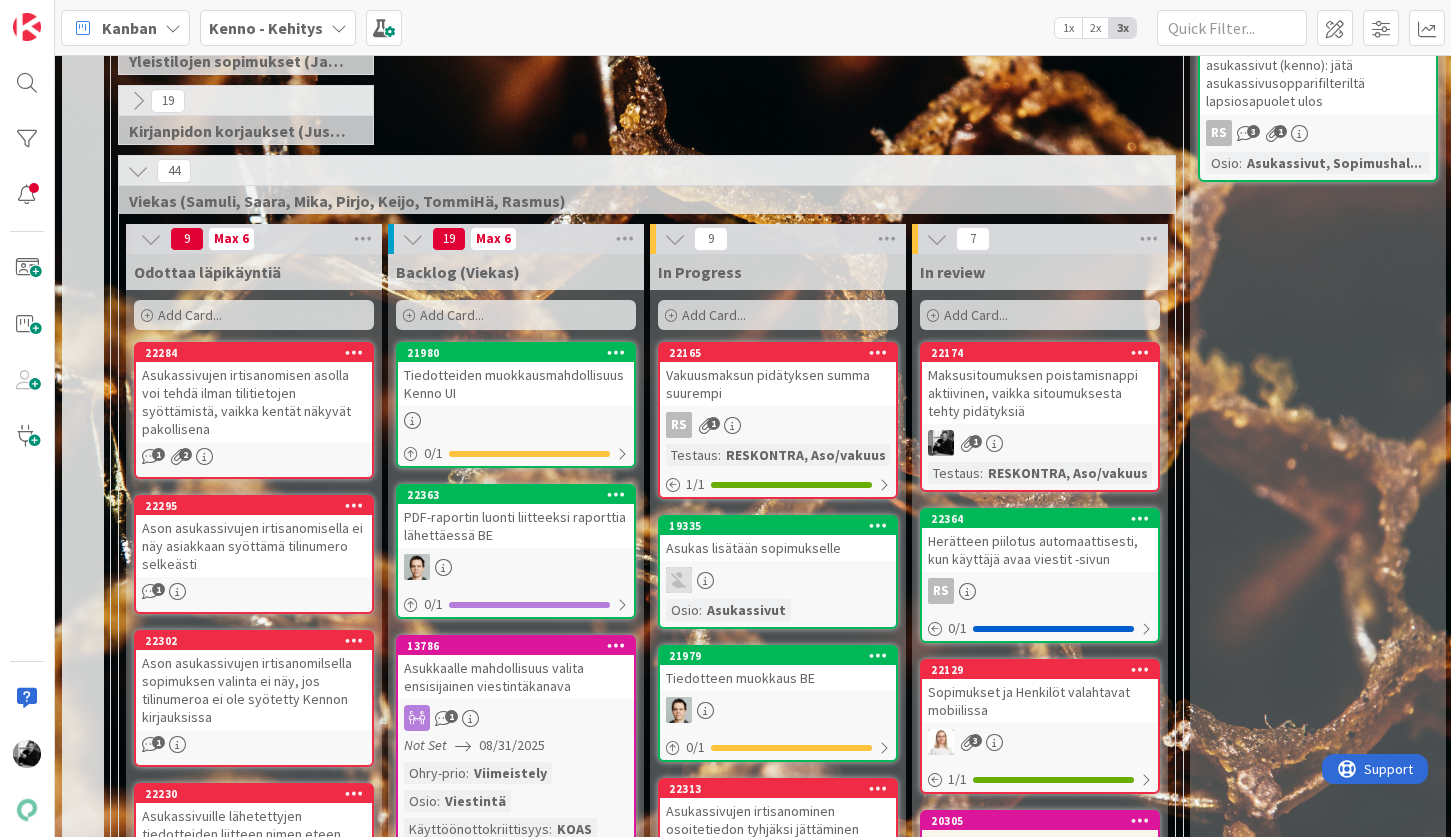 scroll, scrollTop: 0, scrollLeft: 0, axis: both 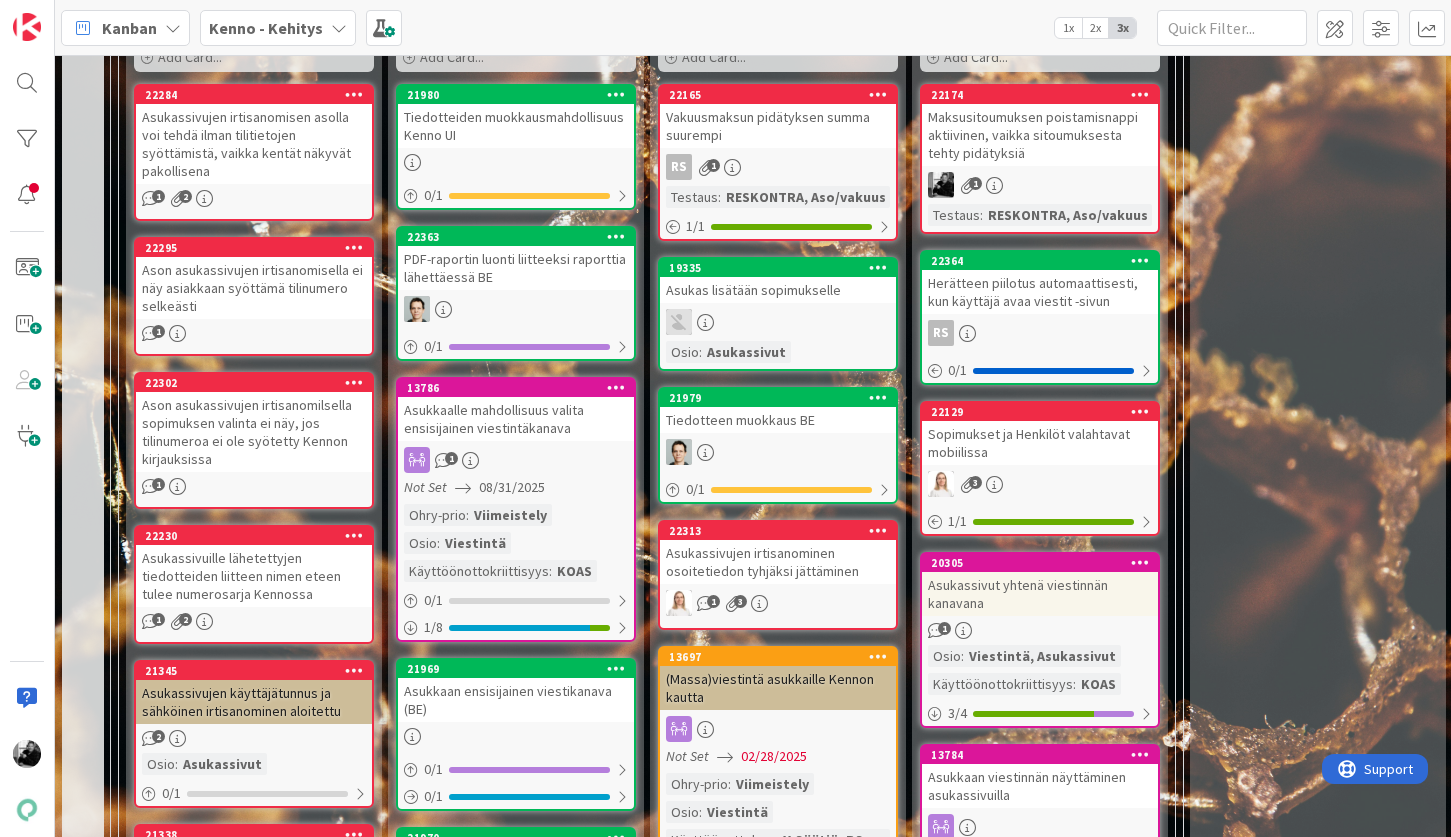 click on "Asukkaalle mahdollisuus valita ensisijainen viestintäkanava" at bounding box center (516, 419) 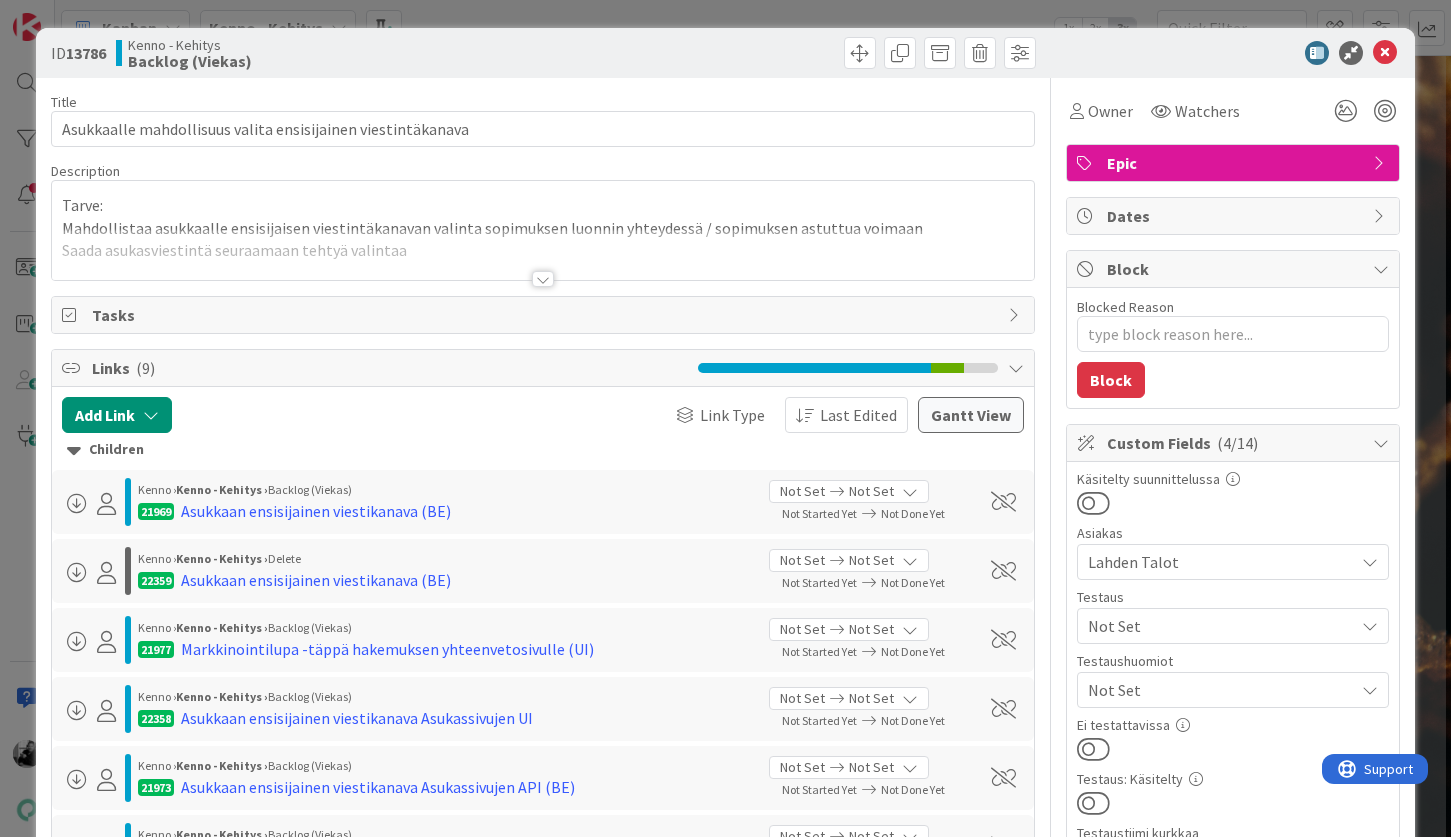scroll, scrollTop: 0, scrollLeft: 0, axis: both 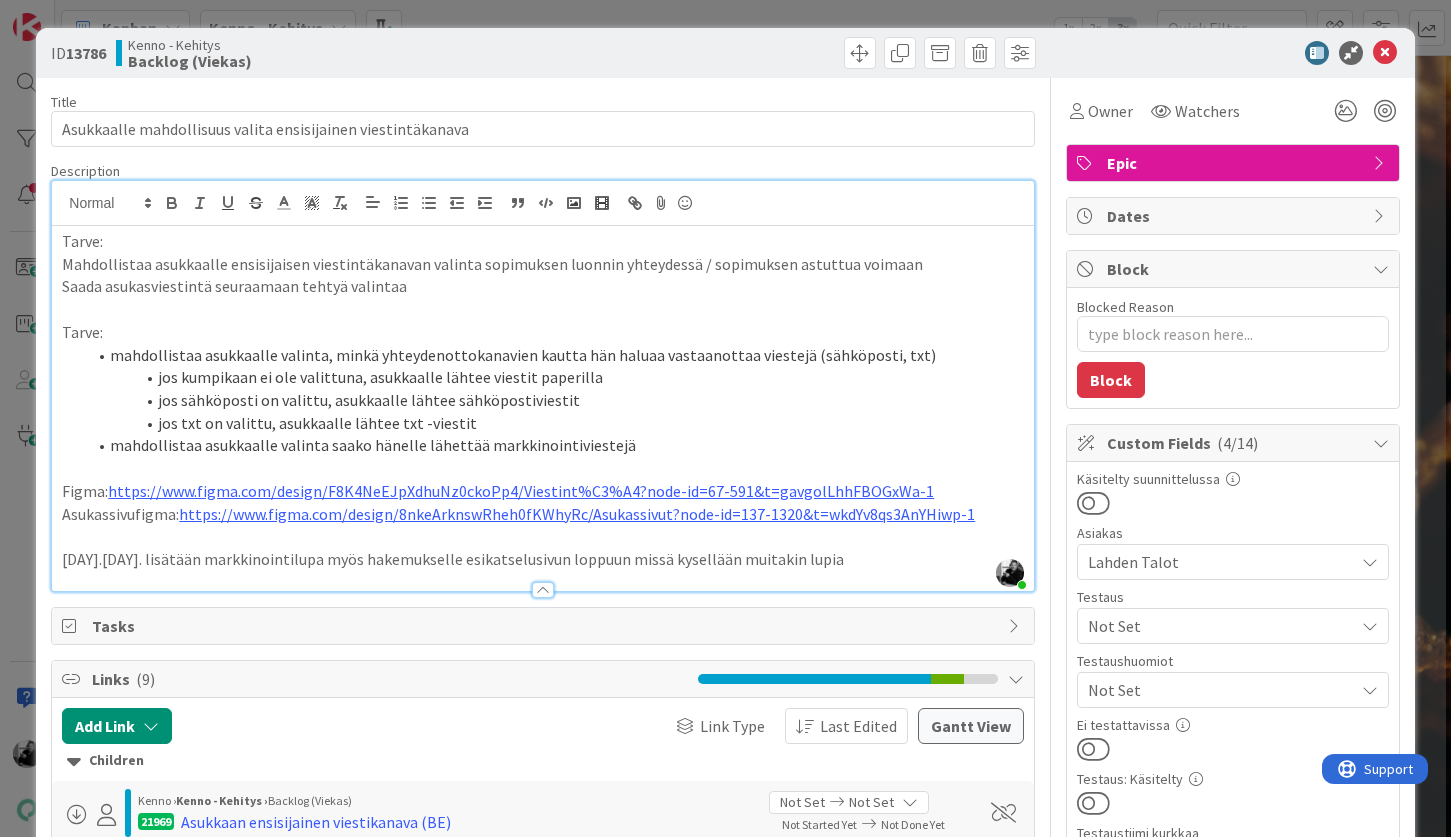 click on "Tarve:" at bounding box center (542, 332) 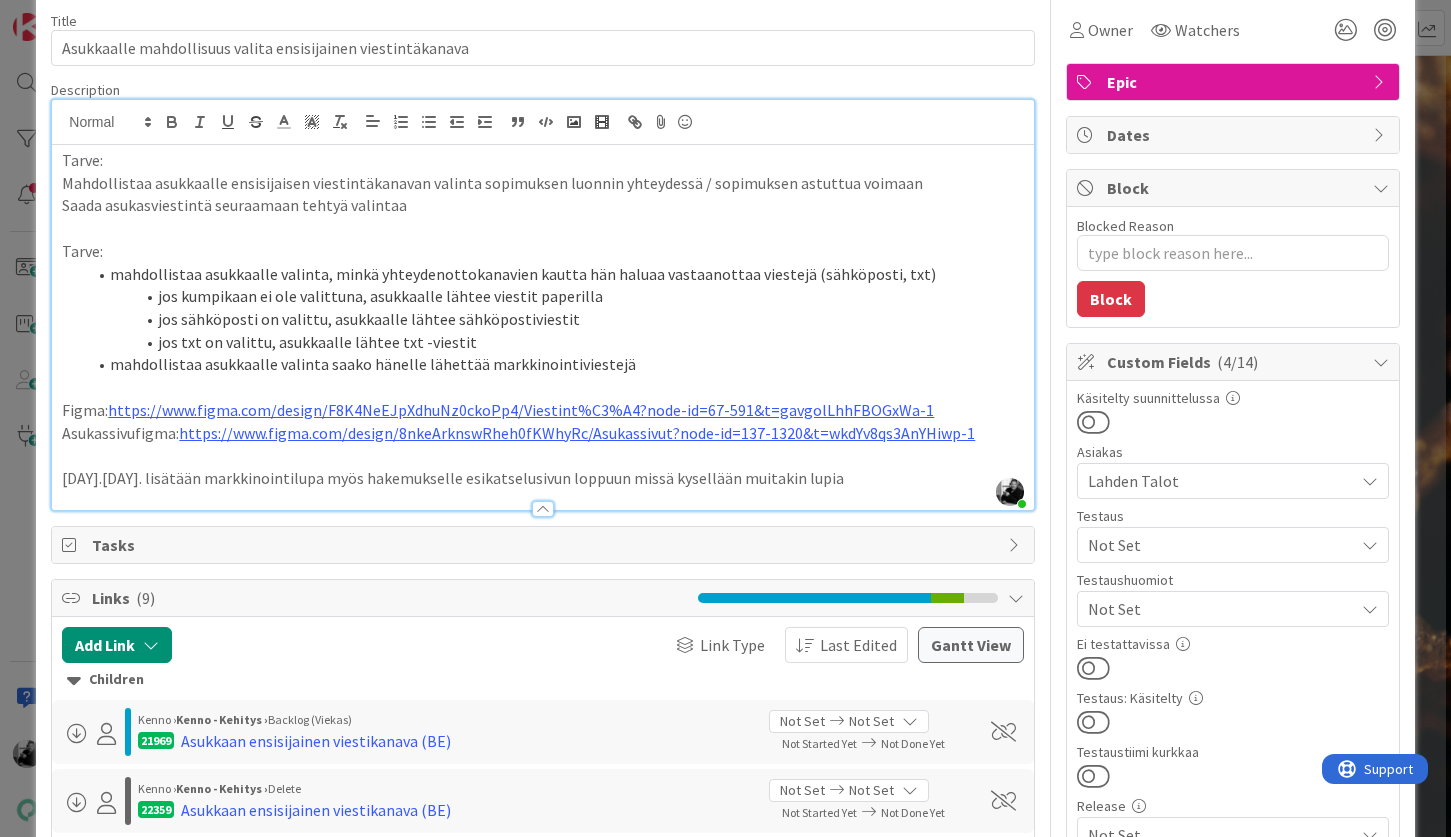 scroll, scrollTop: 0, scrollLeft: 0, axis: both 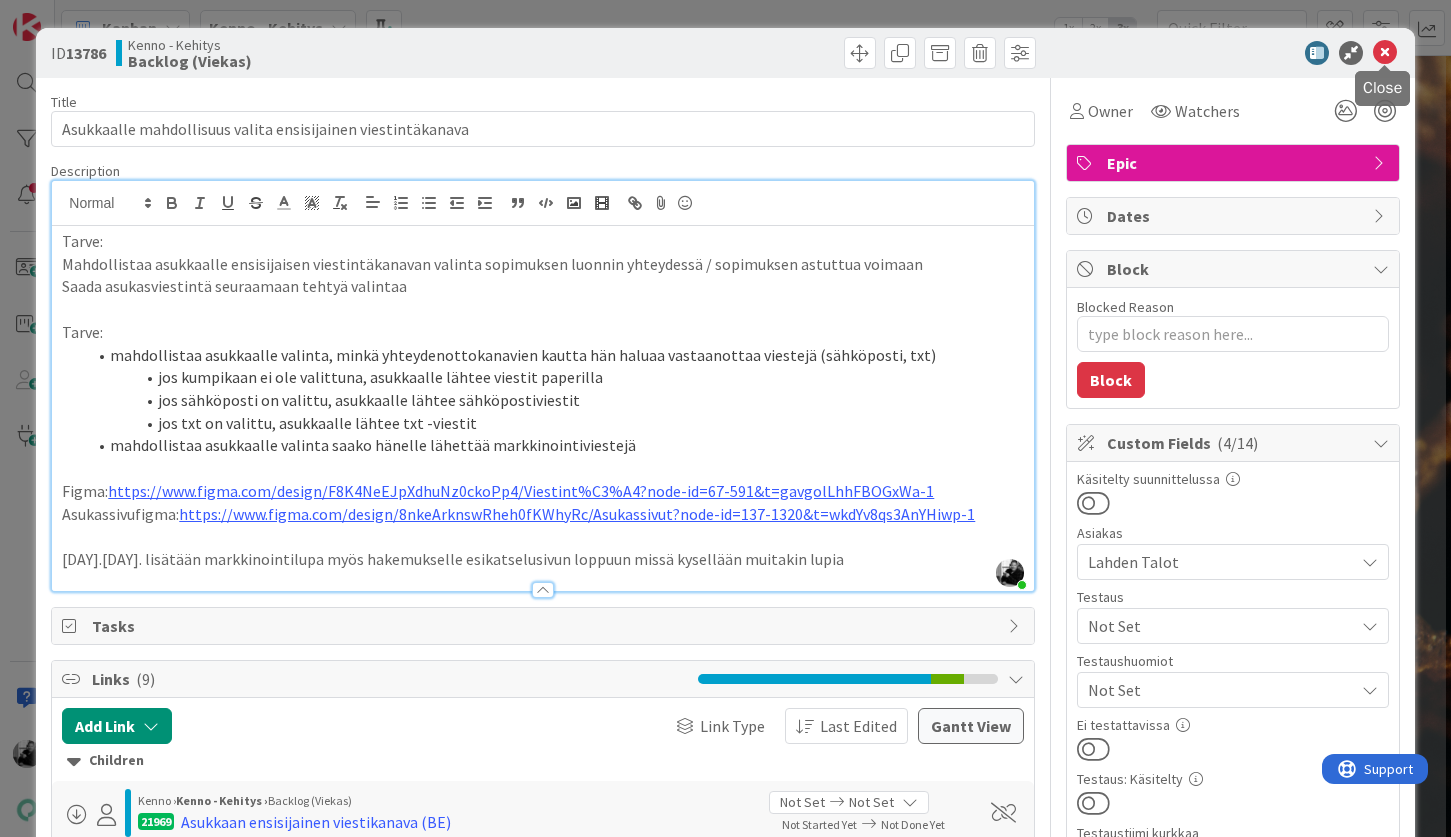 click at bounding box center [1385, 53] 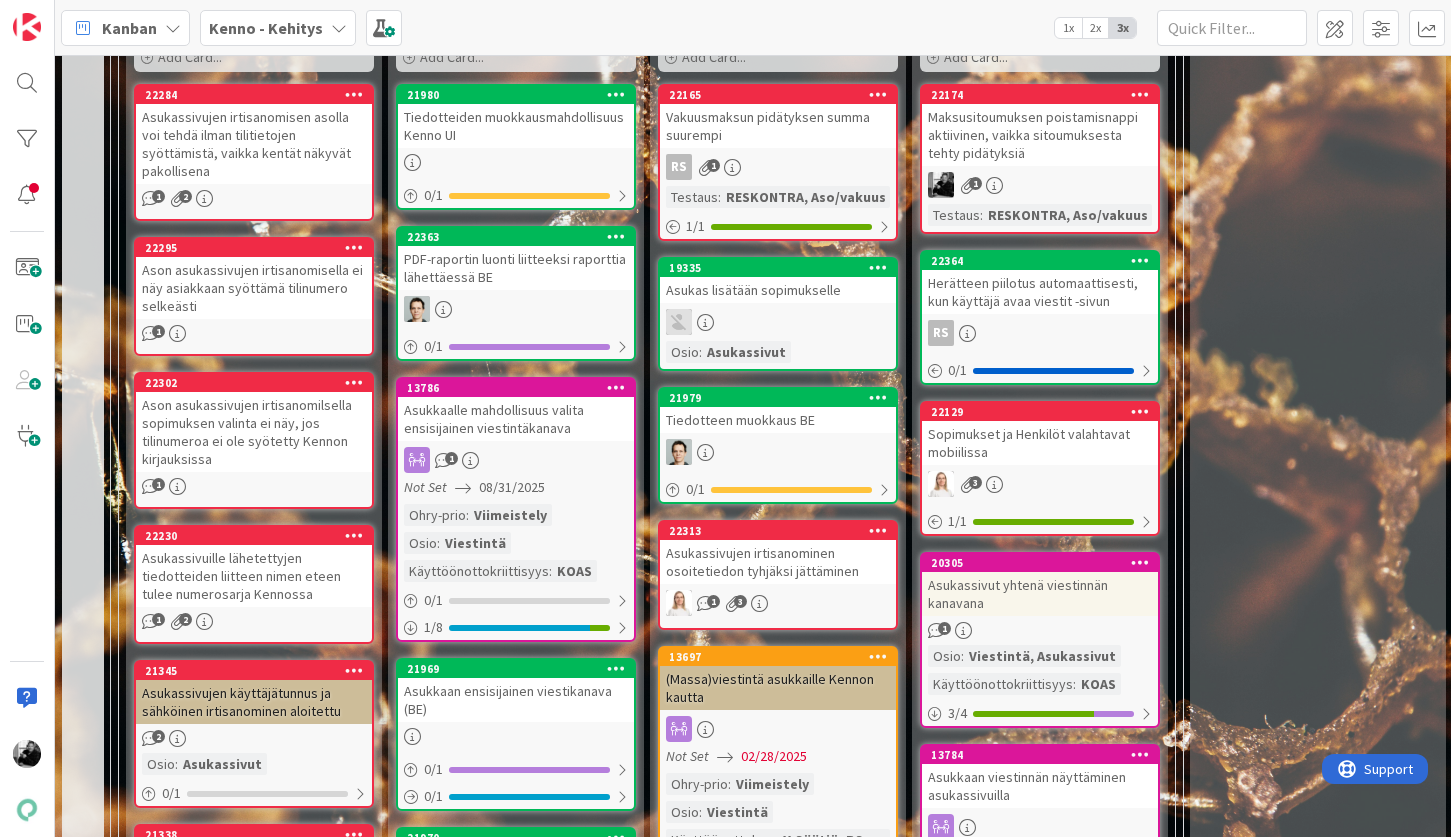 scroll, scrollTop: 0, scrollLeft: 0, axis: both 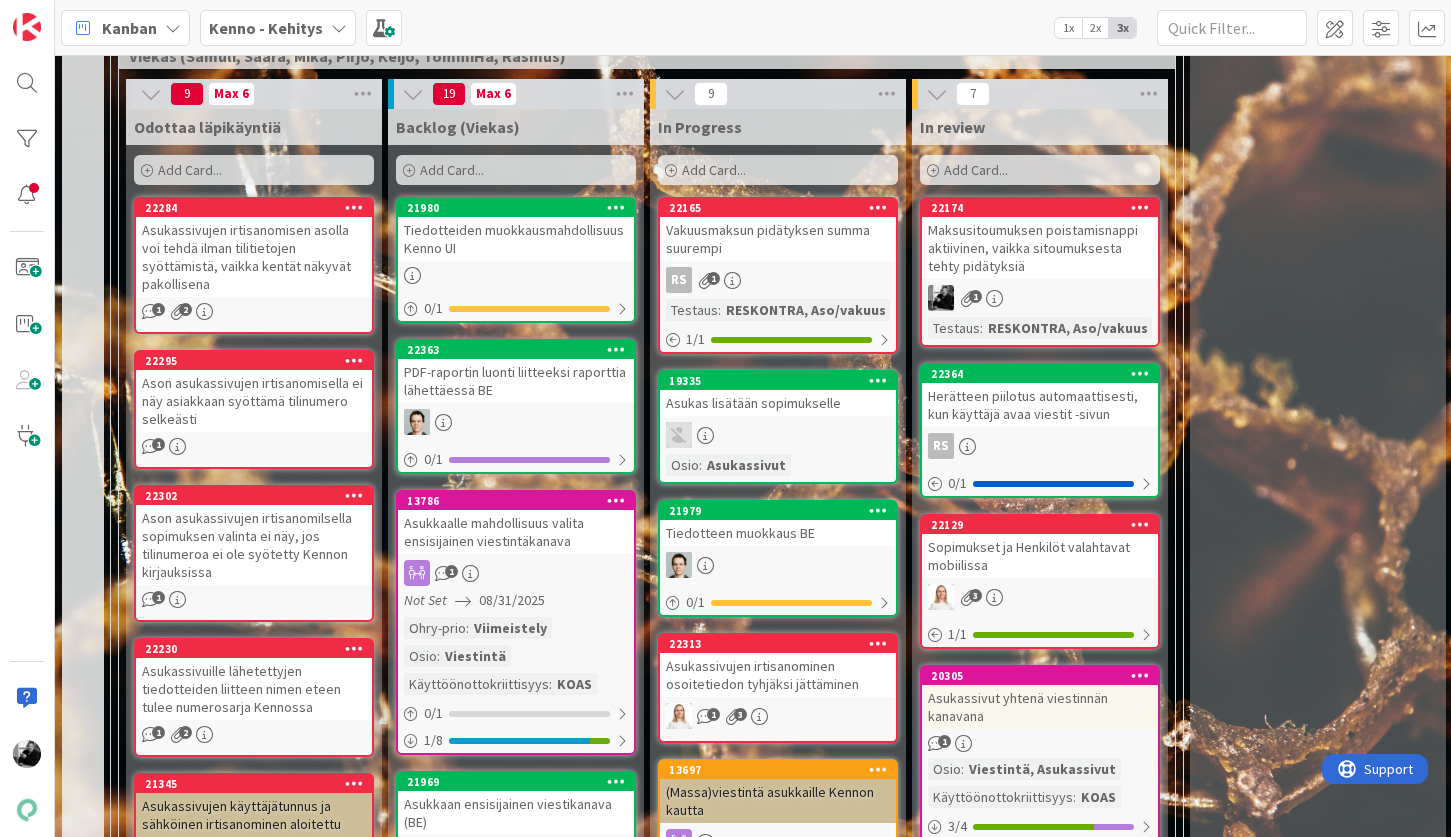 click on "Asukkaalle mahdollisuus valita ensisijainen viestintäkanava" at bounding box center [516, 532] 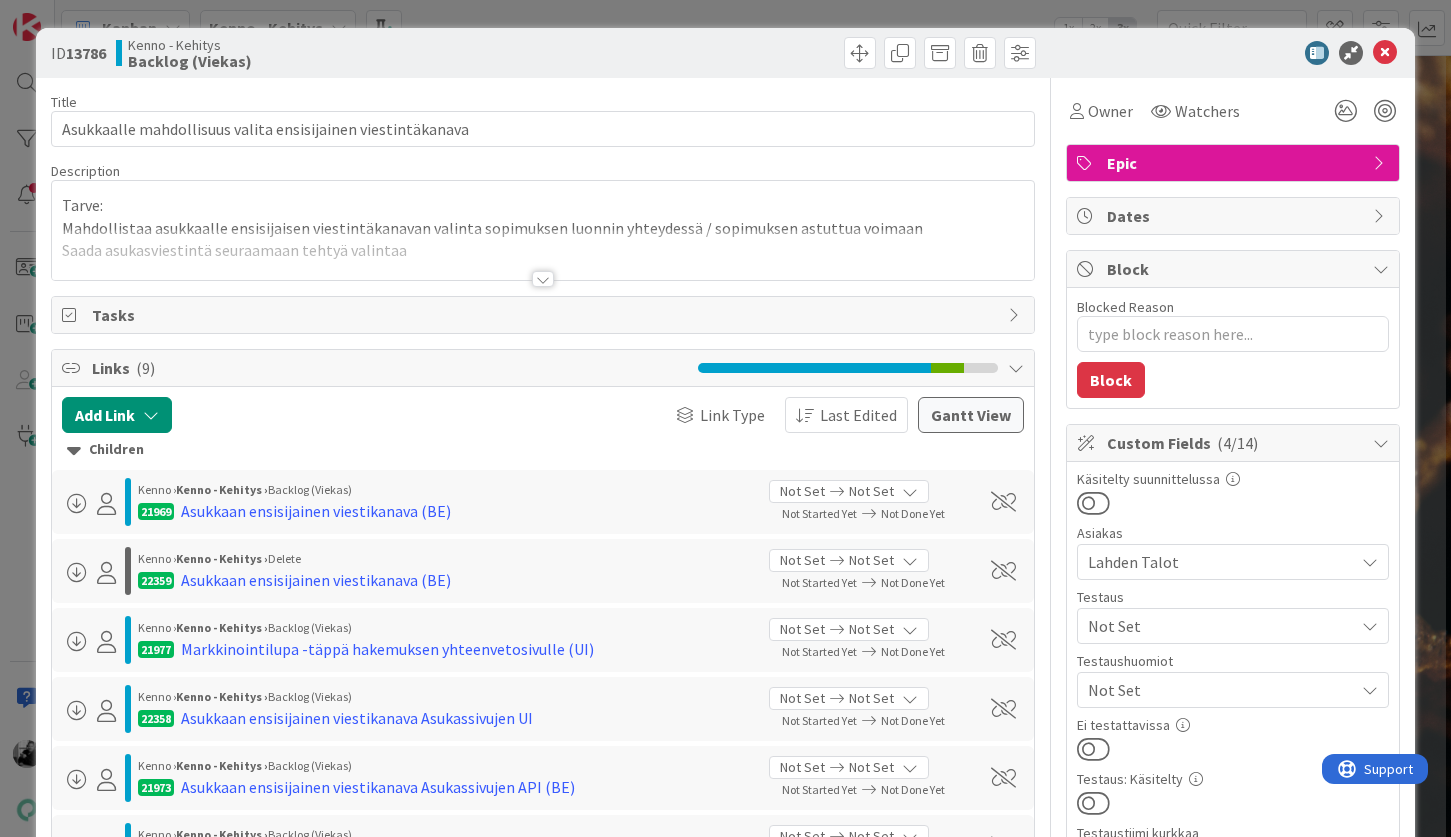 scroll, scrollTop: 0, scrollLeft: 0, axis: both 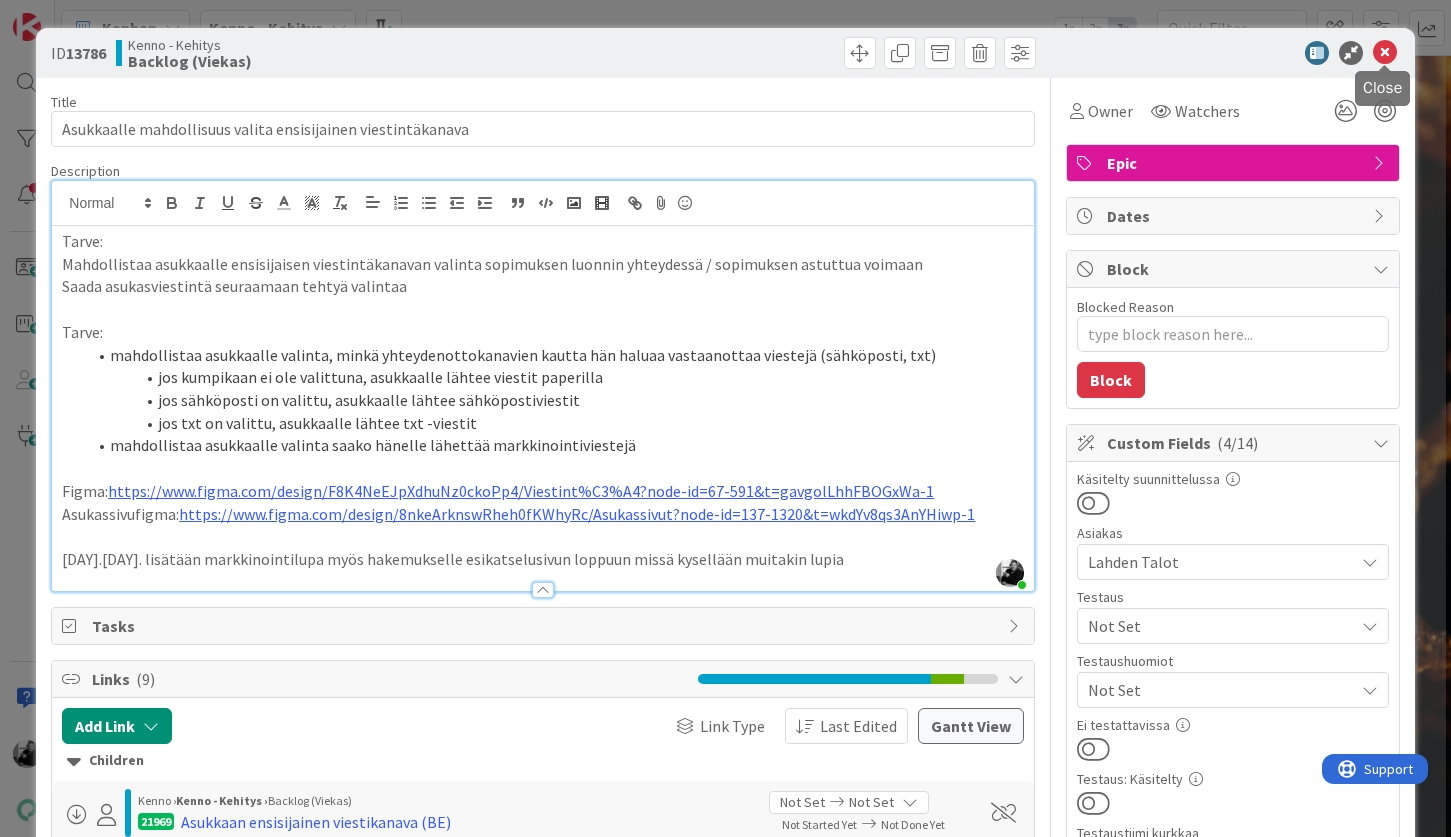 click at bounding box center (1385, 53) 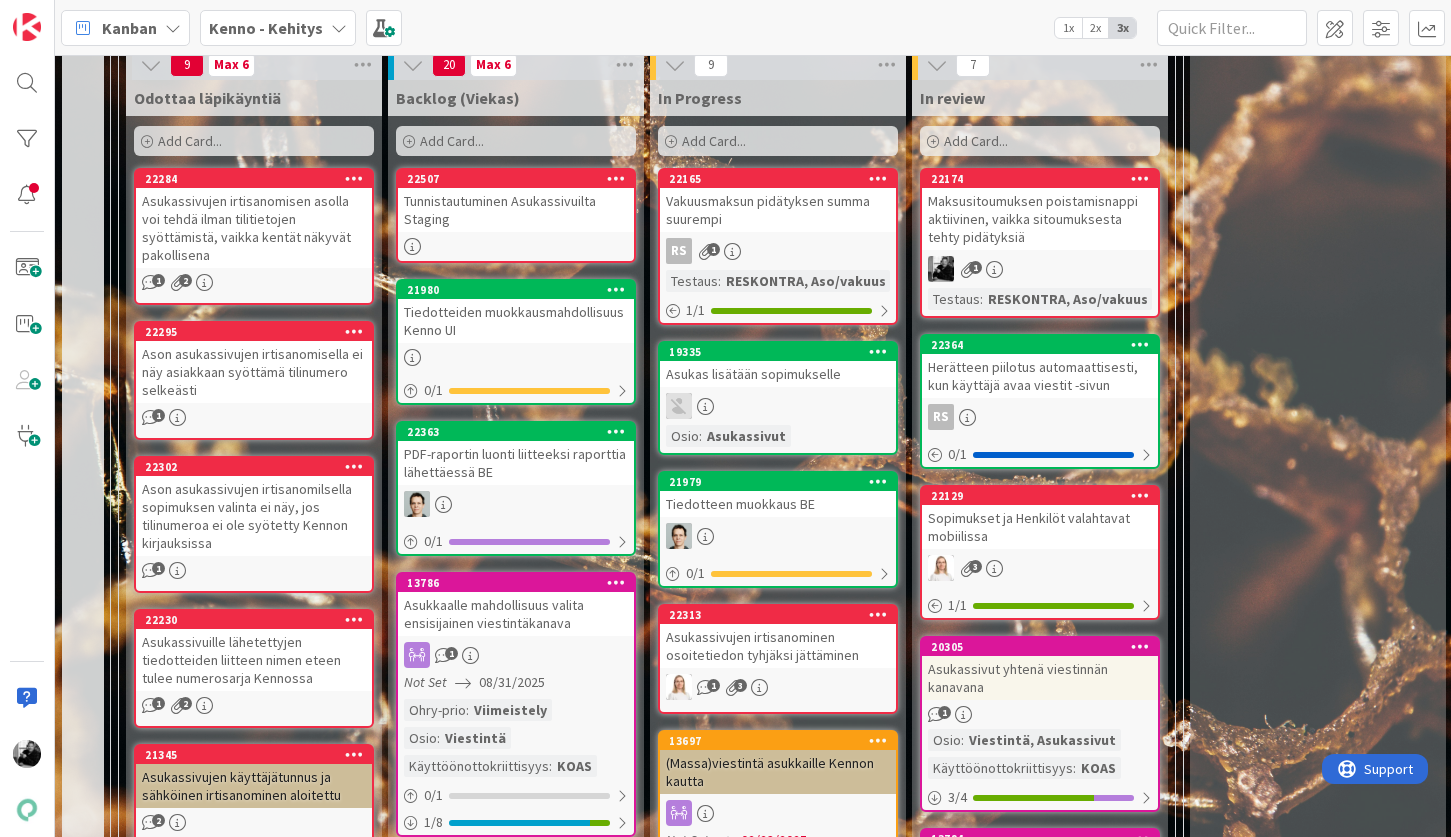scroll, scrollTop: 0, scrollLeft: 0, axis: both 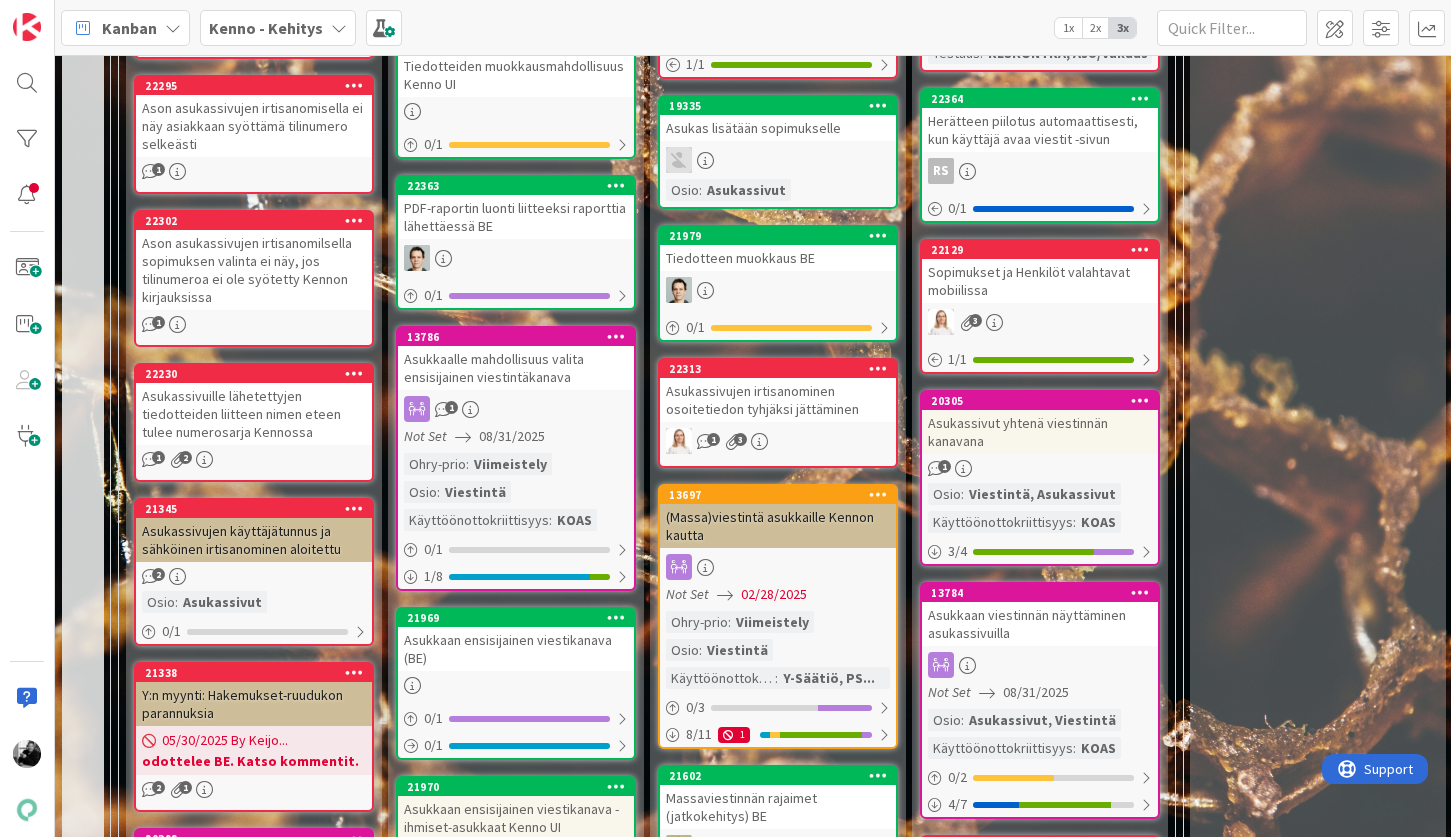 click on "Asukkaalle mahdollisuus valita ensisijainen viestintäkanava" at bounding box center [516, 368] 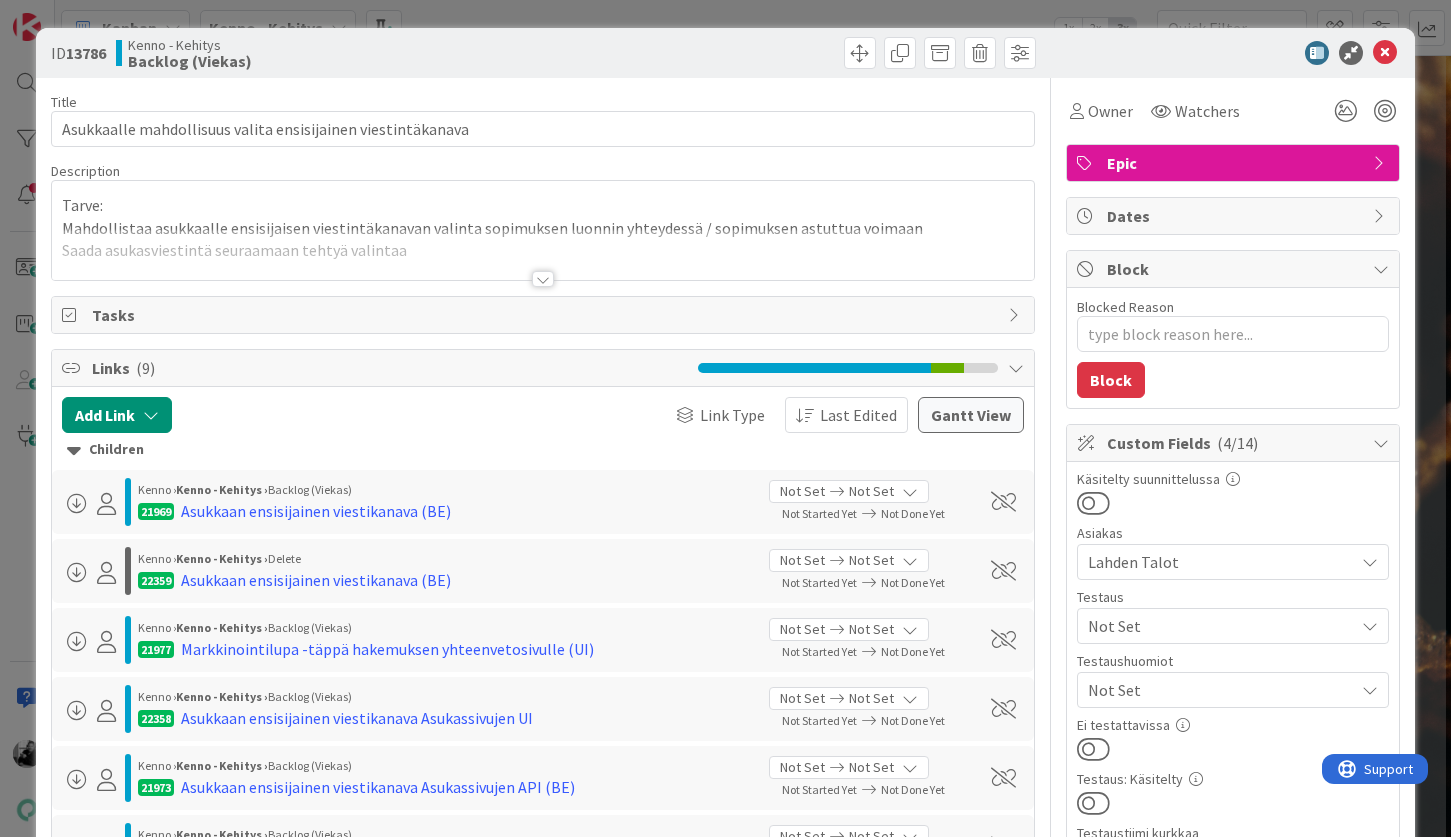 scroll, scrollTop: 0, scrollLeft: 0, axis: both 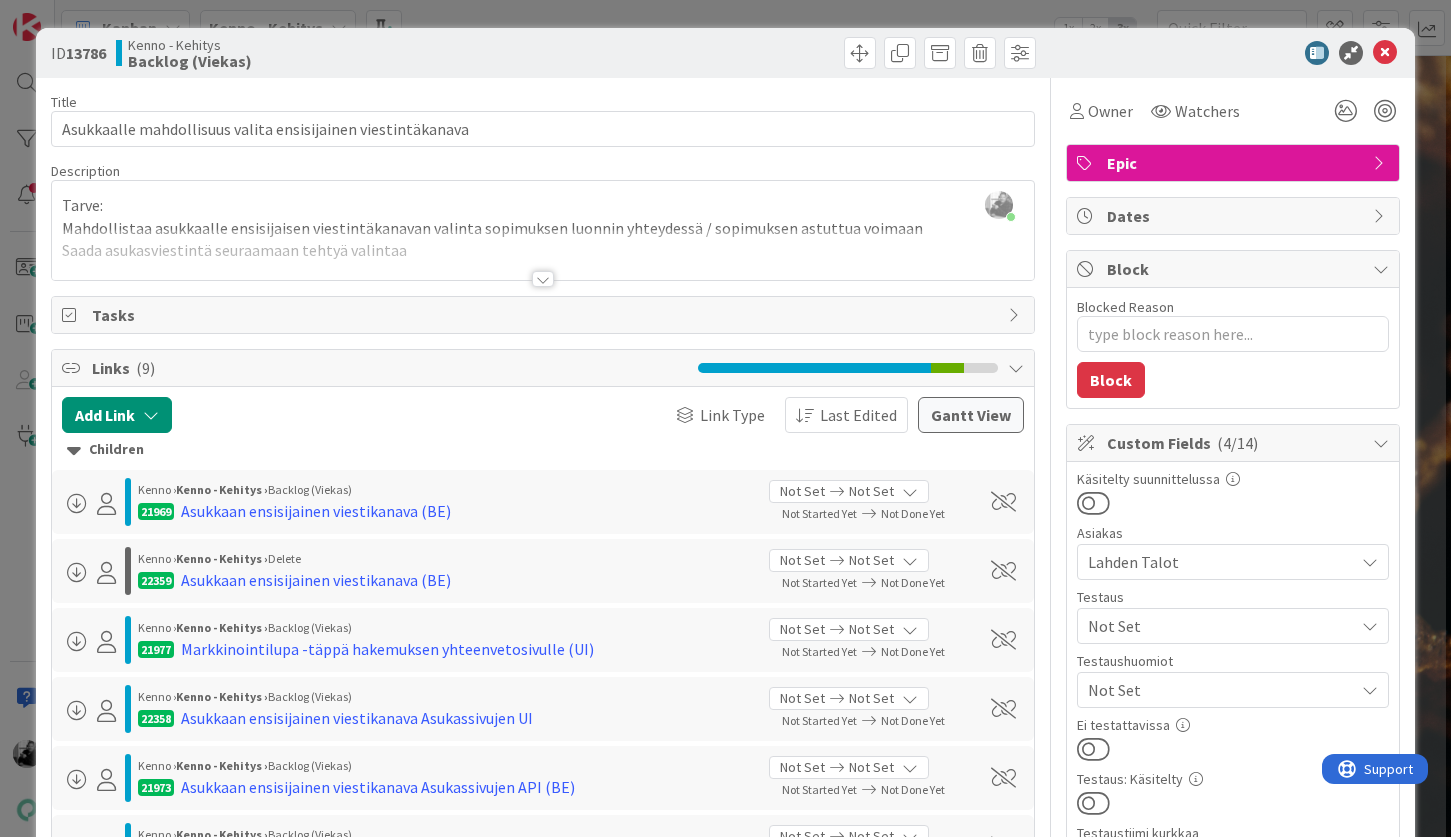 click at bounding box center (543, 279) 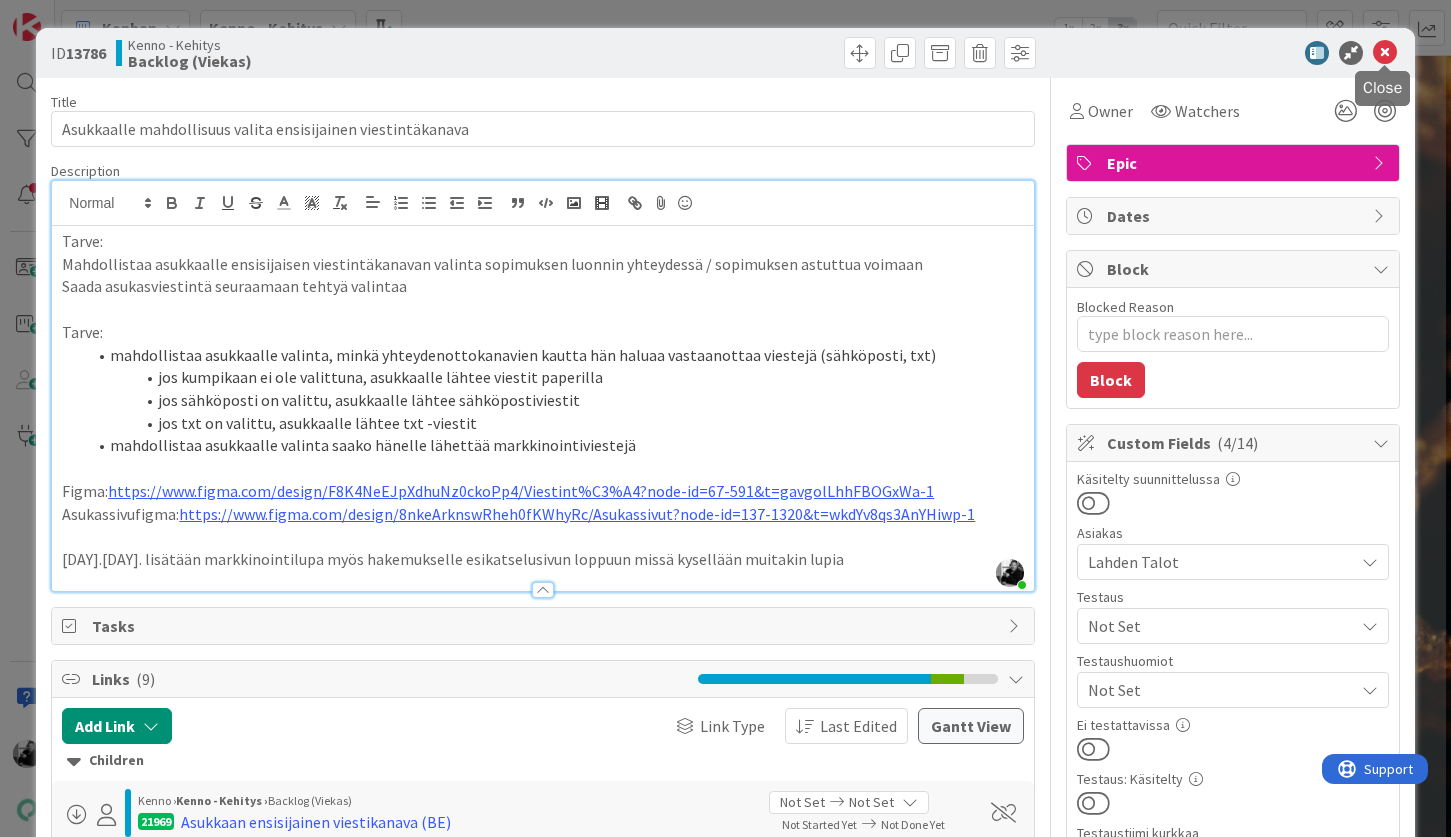 click at bounding box center (1385, 53) 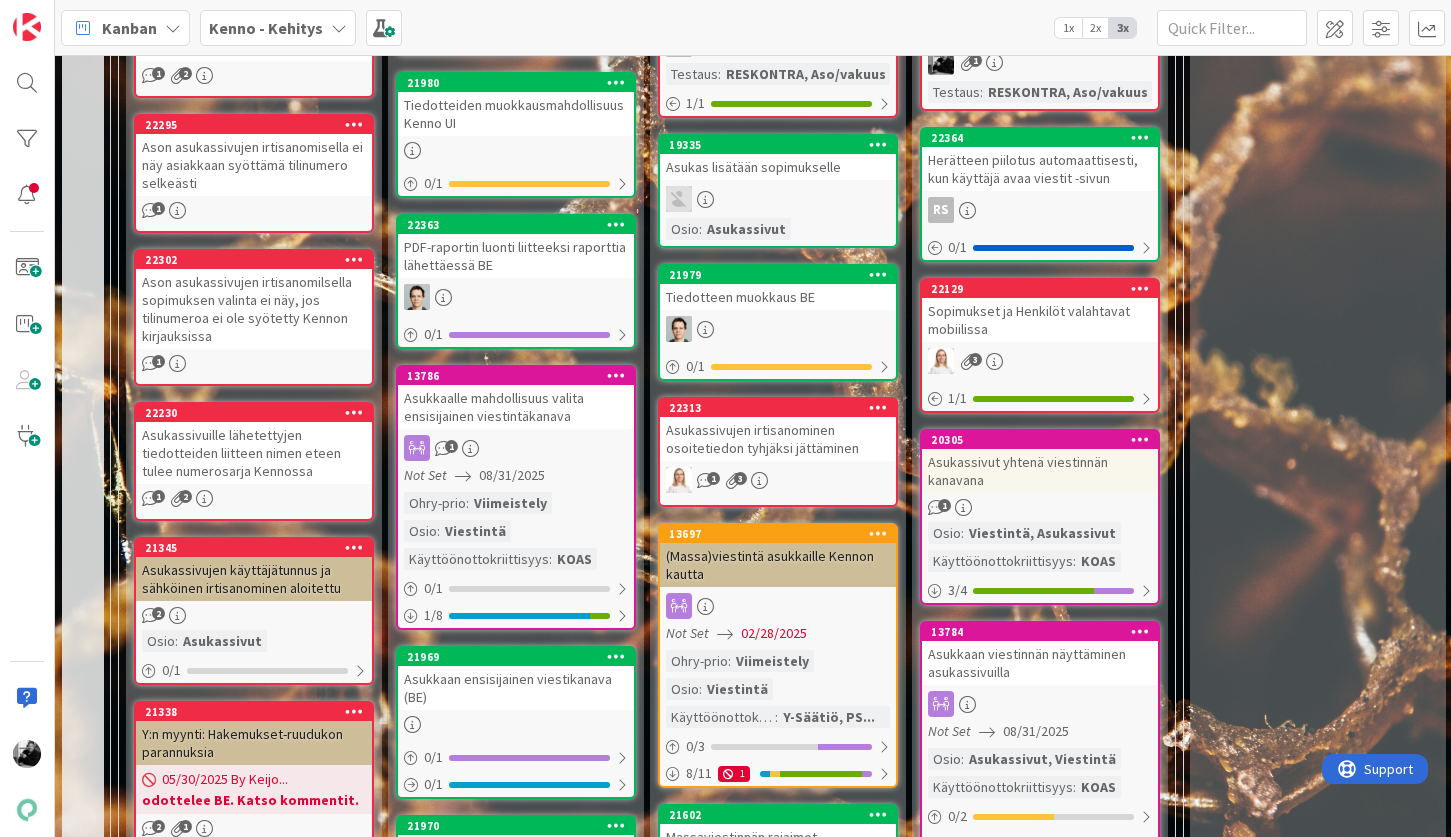 scroll, scrollTop: 0, scrollLeft: 0, axis: both 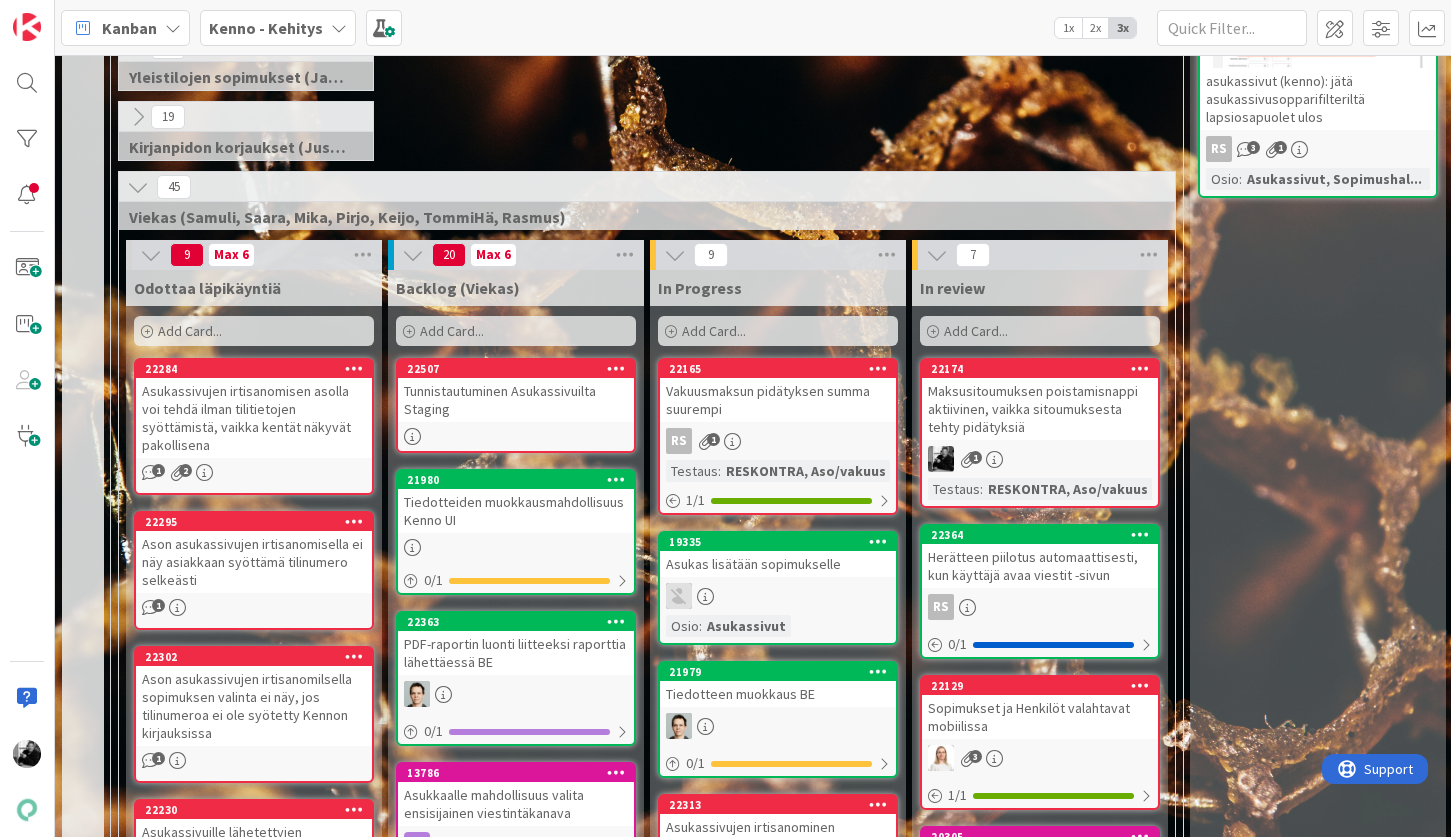 click on "Tunnistautuminen Asukassivuilta Staging" at bounding box center [516, 400] 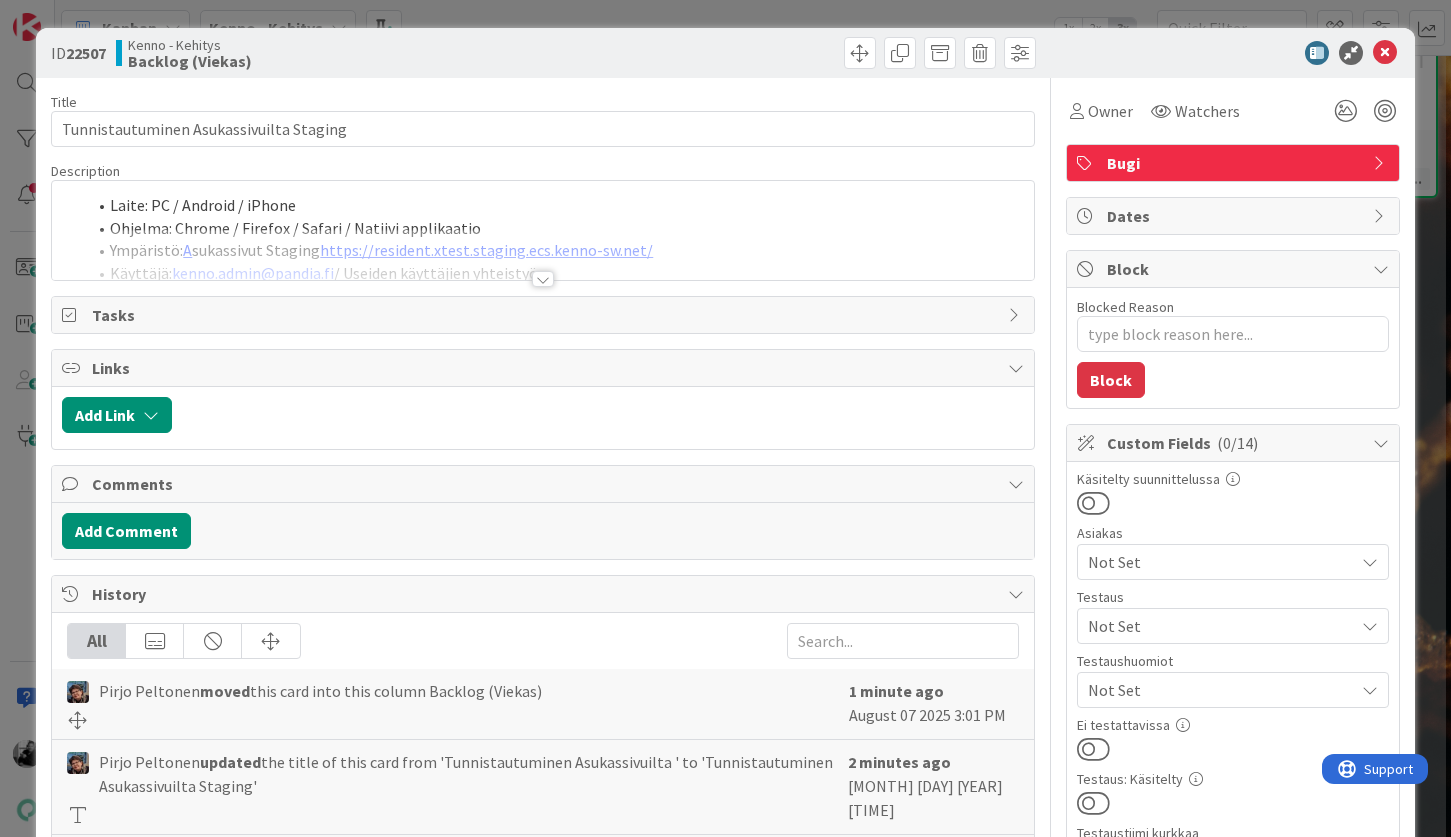 scroll, scrollTop: 0, scrollLeft: 0, axis: both 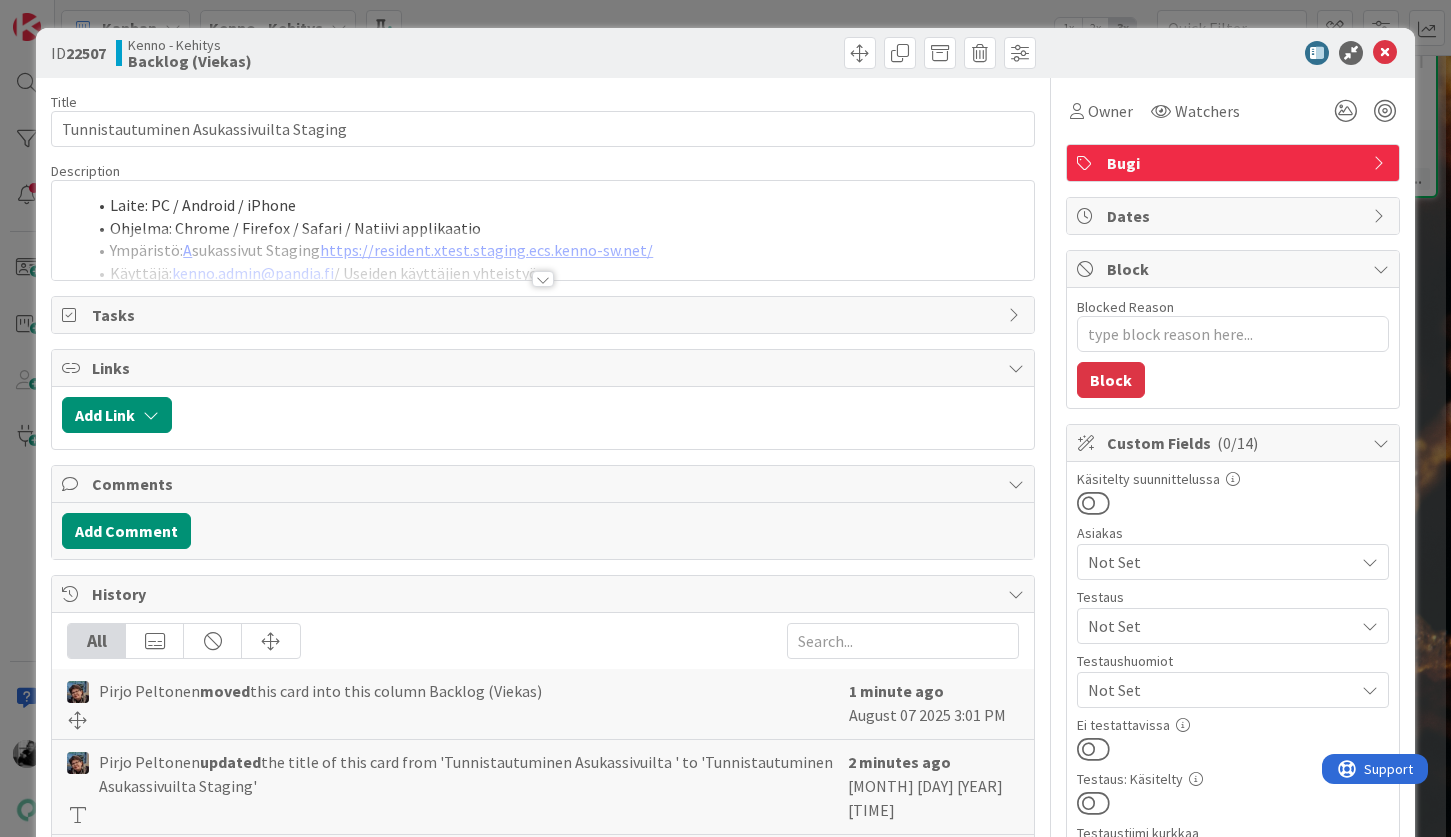 click at bounding box center [543, 279] 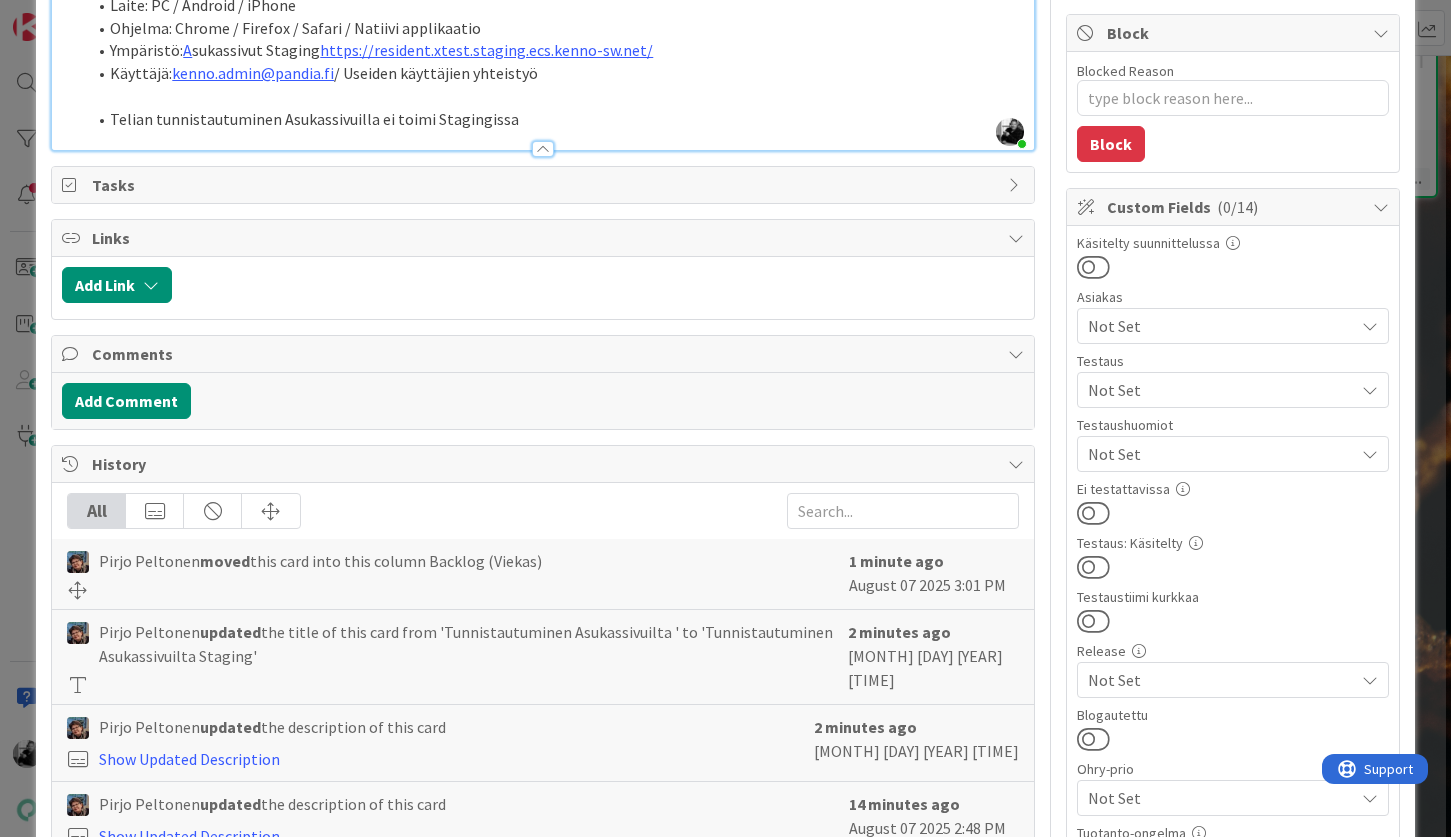 scroll, scrollTop: 0, scrollLeft: 0, axis: both 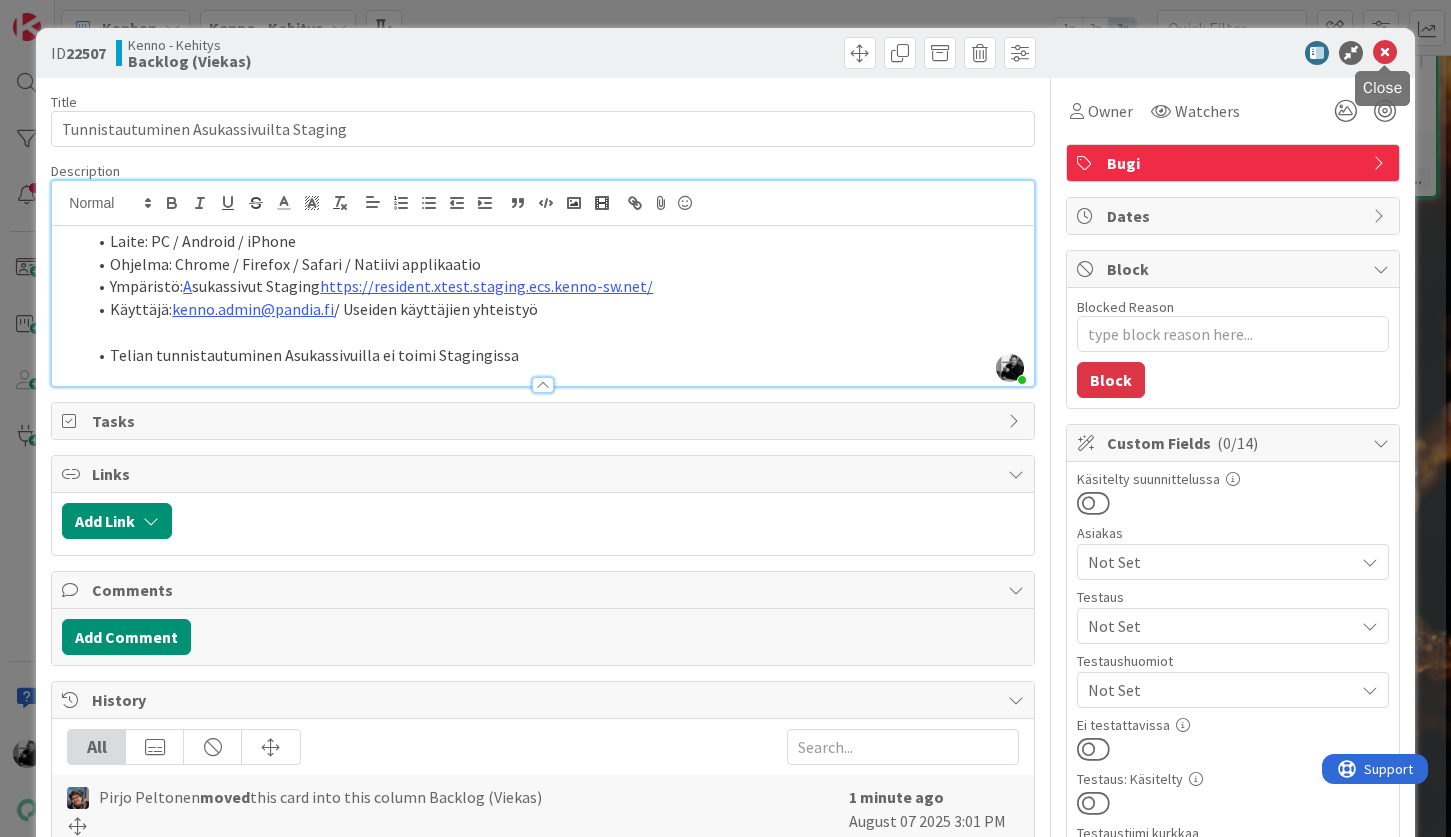 click at bounding box center (1385, 53) 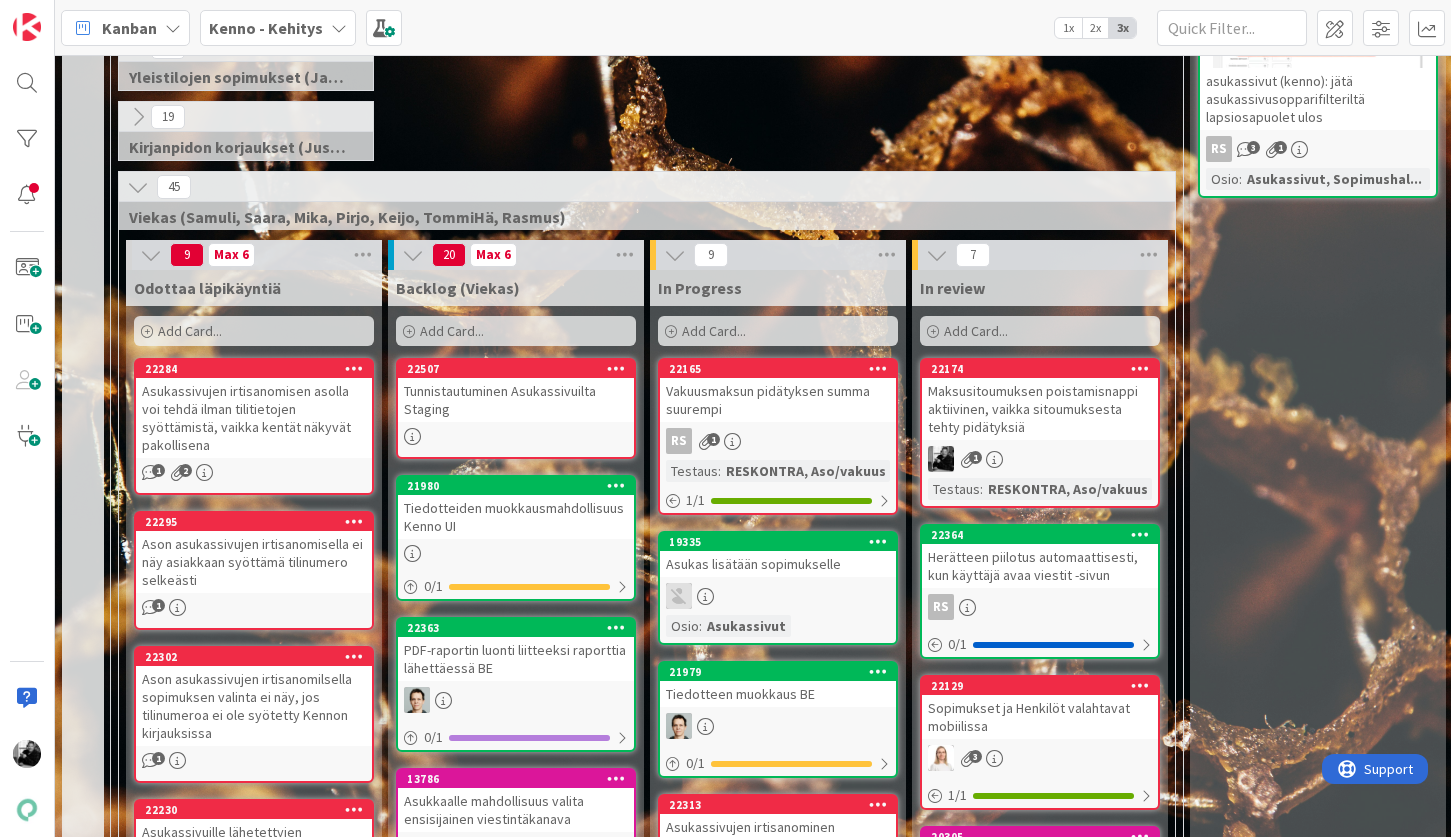 scroll, scrollTop: 0, scrollLeft: 0, axis: both 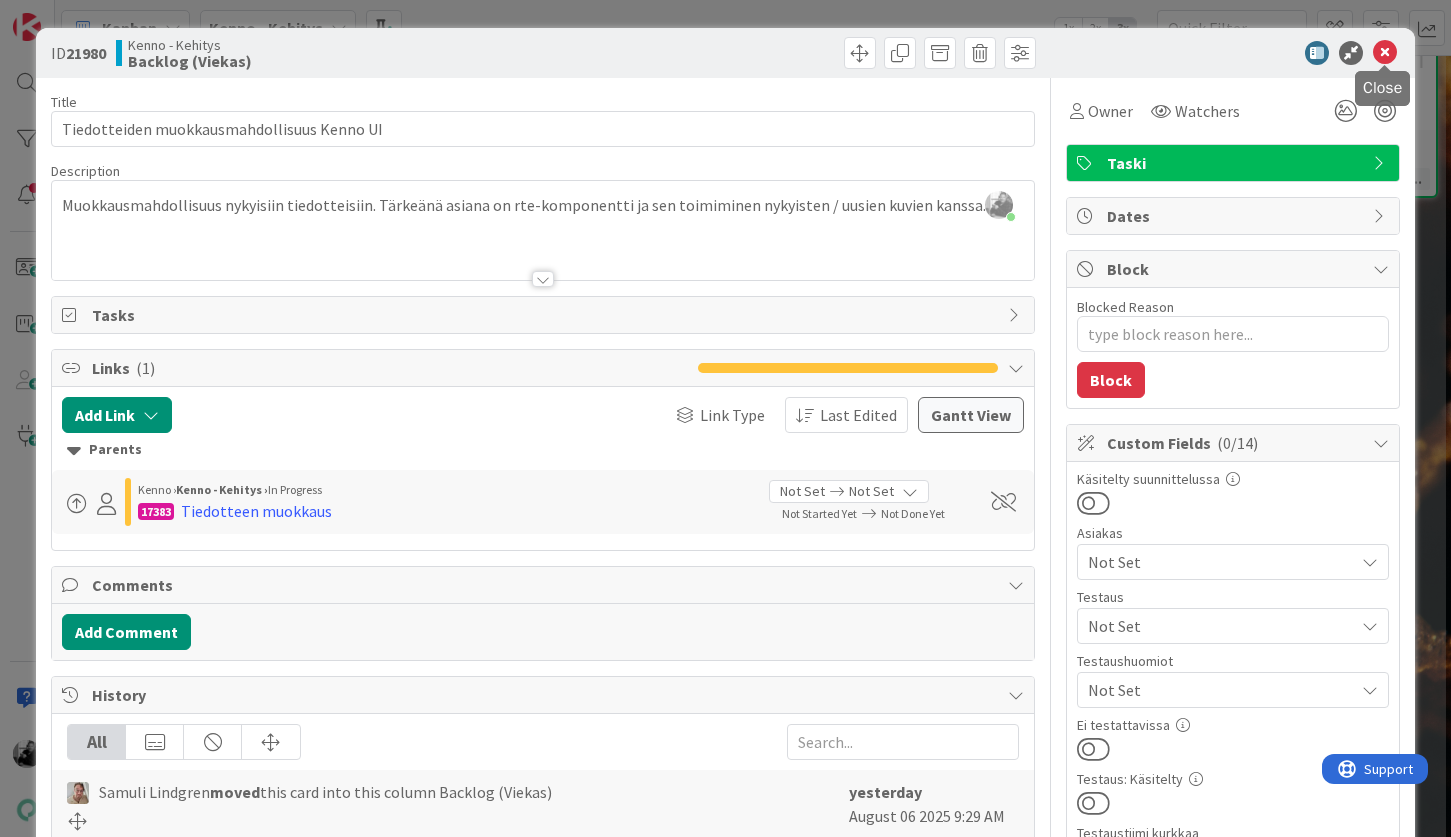 click at bounding box center [1385, 53] 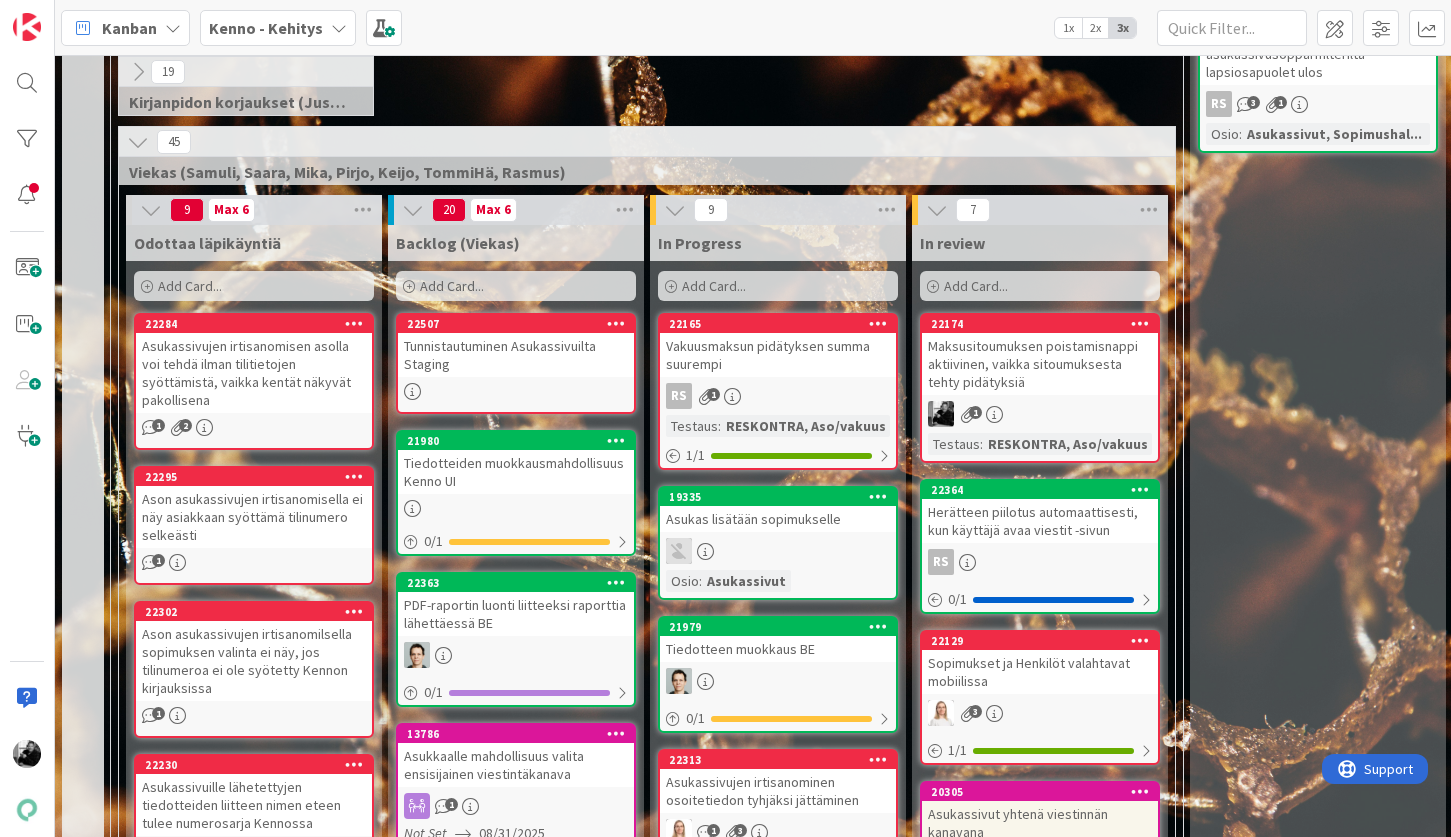 scroll, scrollTop: 453, scrollLeft: 0, axis: vertical 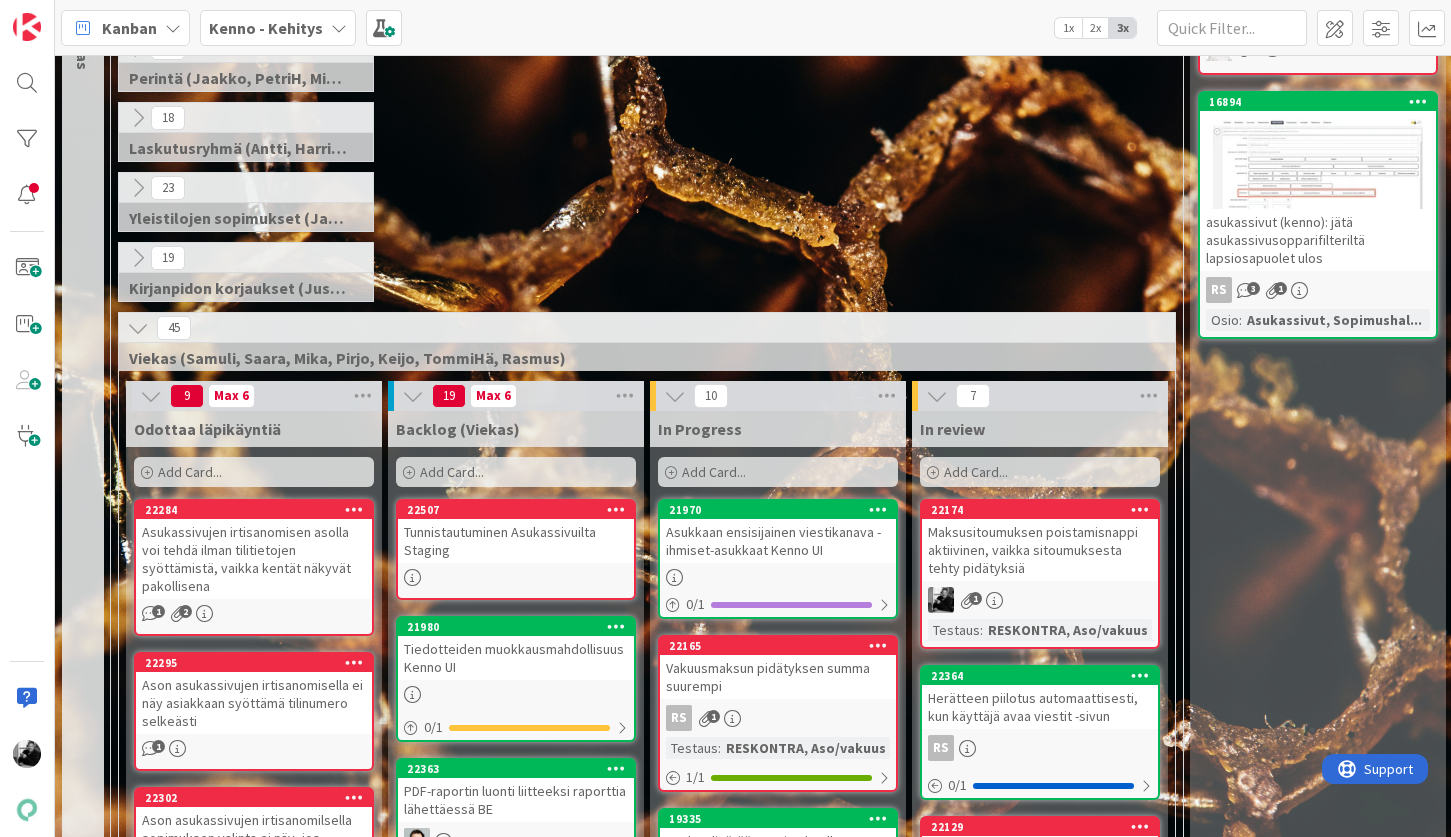 click on "Asukkaan ensisijainen viestikanava - ihmiset-asukkaat Kenno UI" at bounding box center (778, 541) 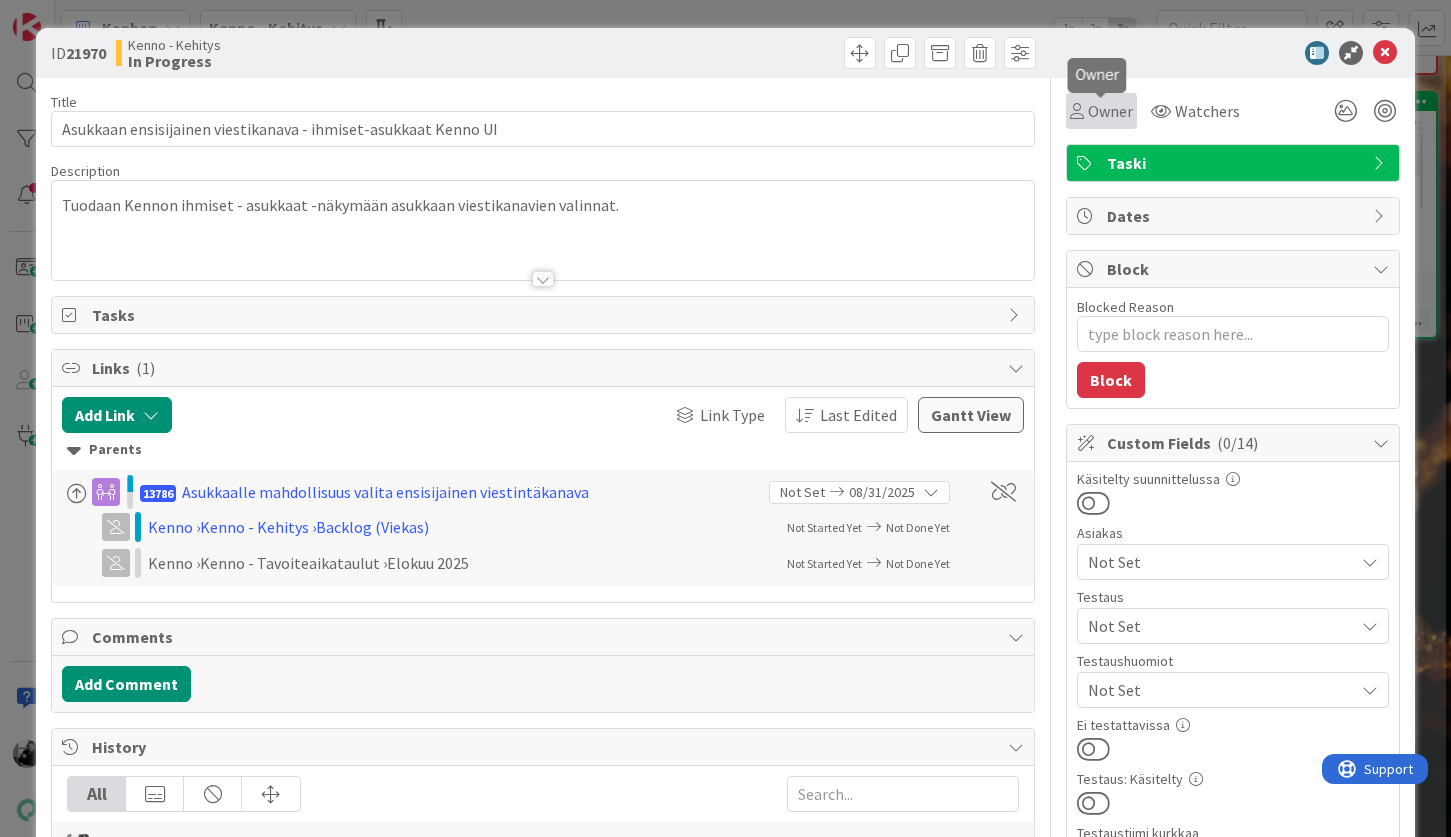 scroll, scrollTop: 0, scrollLeft: 0, axis: both 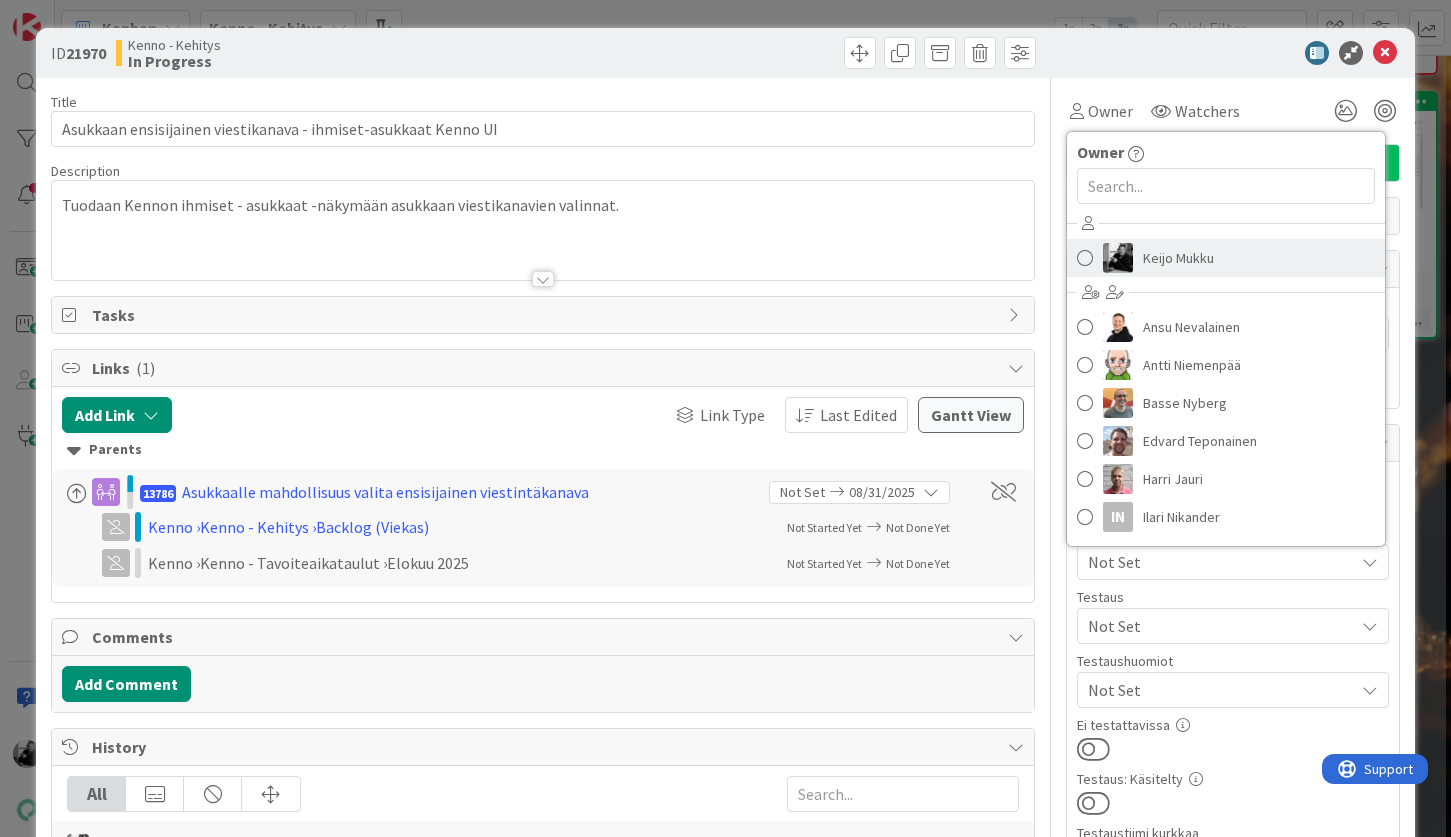 click on "Keijo Mukku" at bounding box center (1178, 258) 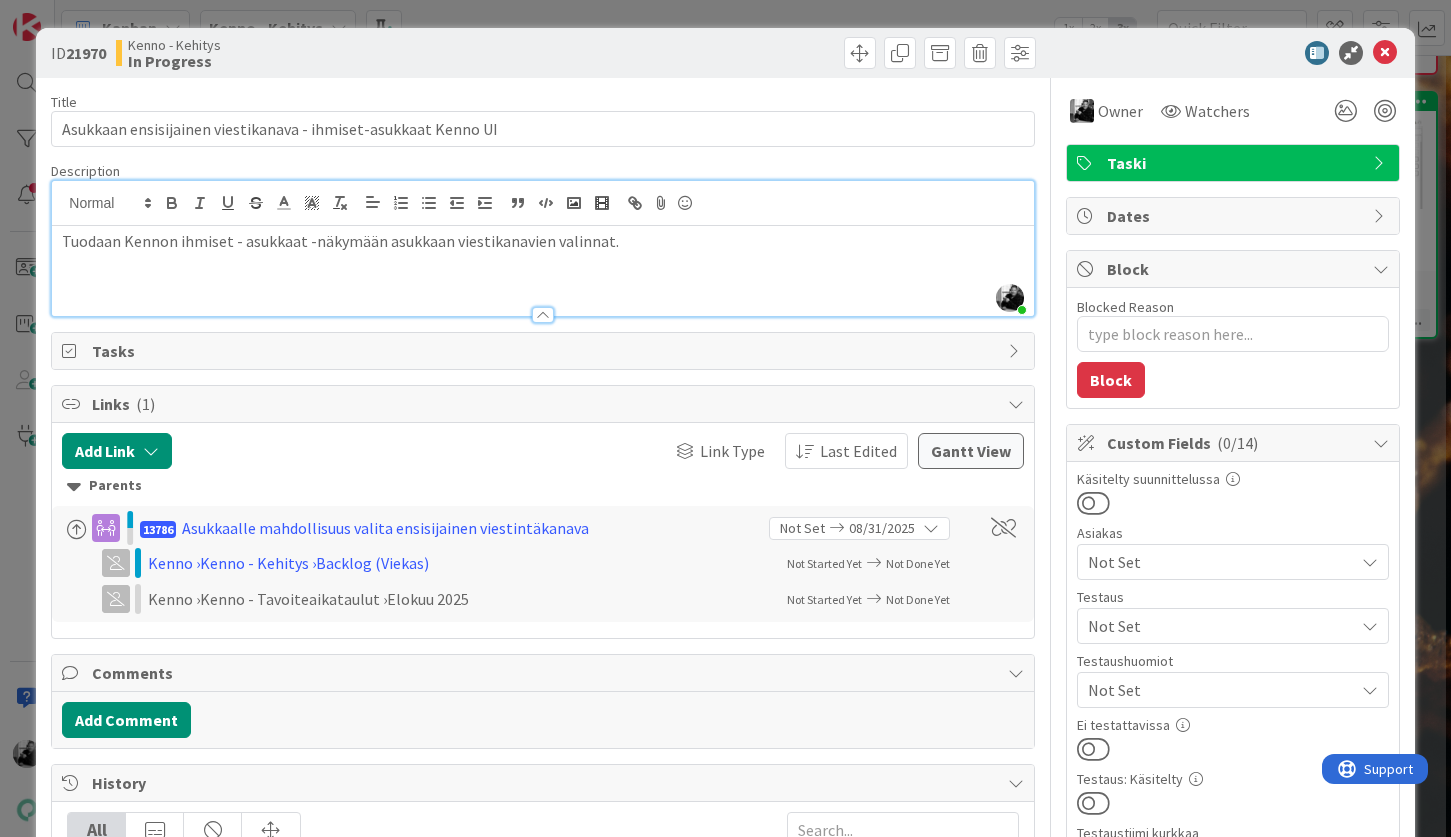 click on "Keijo Mukku just joined Tuodaan Kennon ihmiset - asukkaat -näkymään asukkaan viestikanavien valinnat." at bounding box center [542, 248] 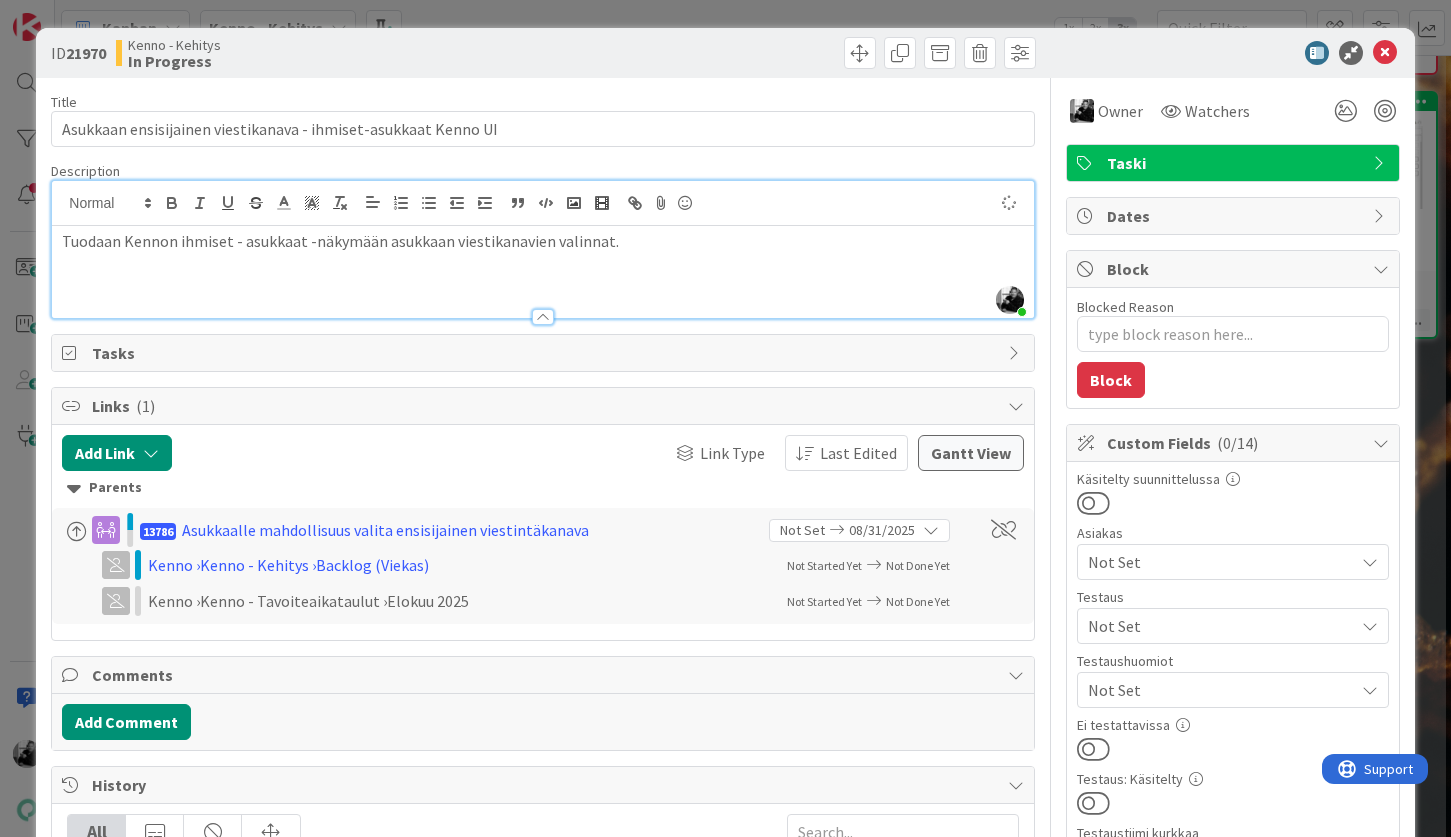 type on "x" 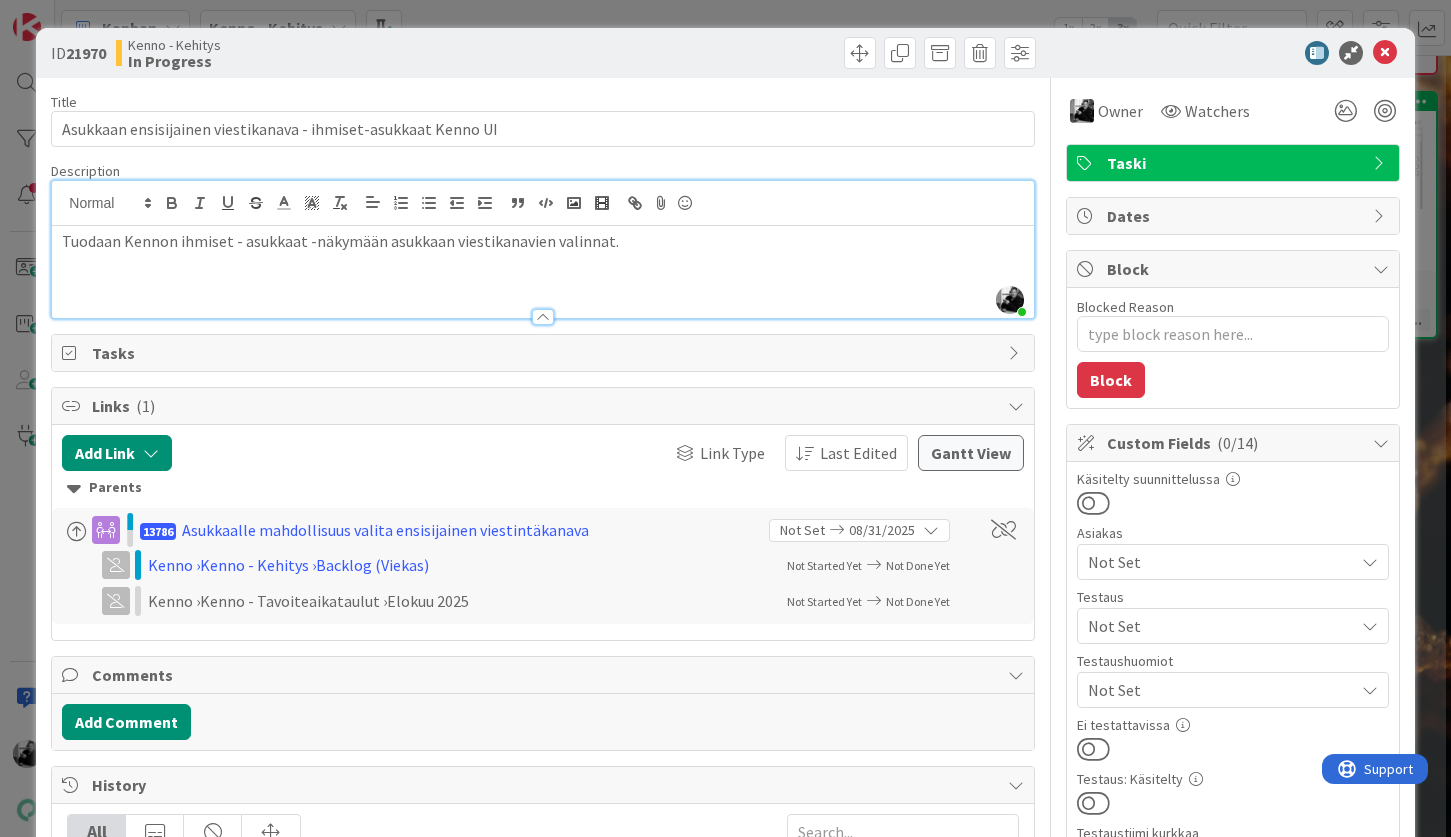 type 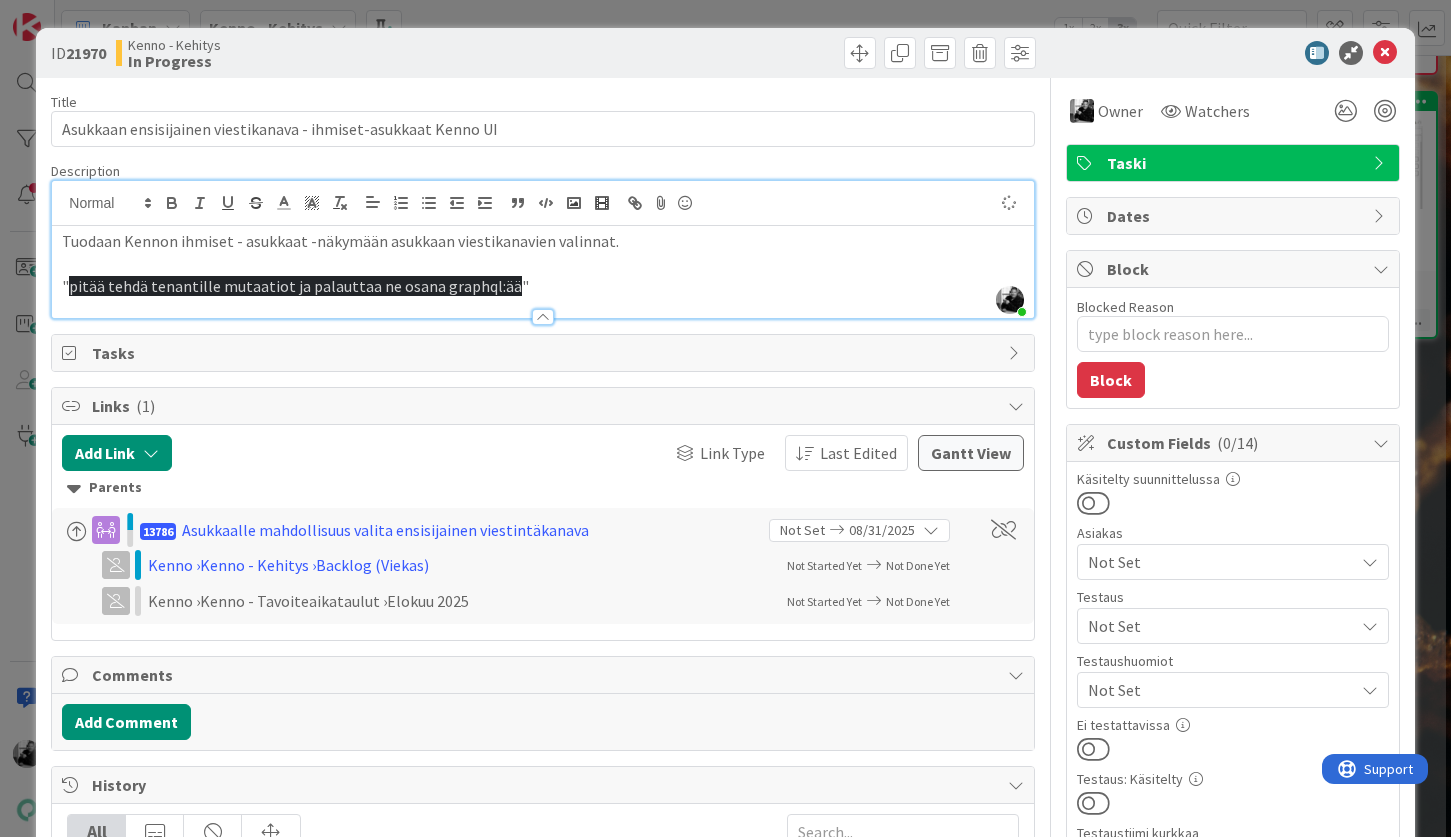 click at bounding box center [542, 264] 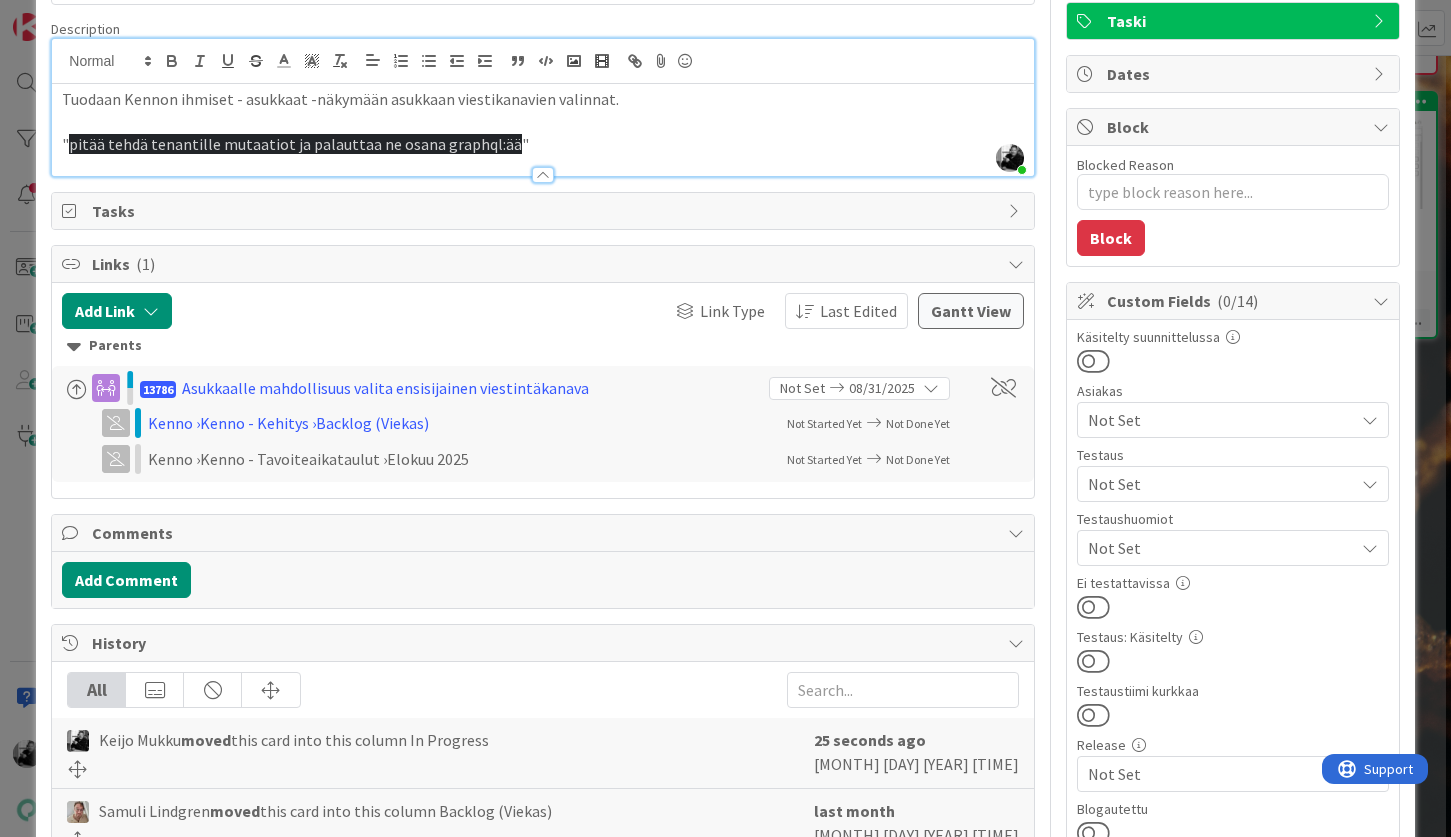 scroll, scrollTop: 0, scrollLeft: 0, axis: both 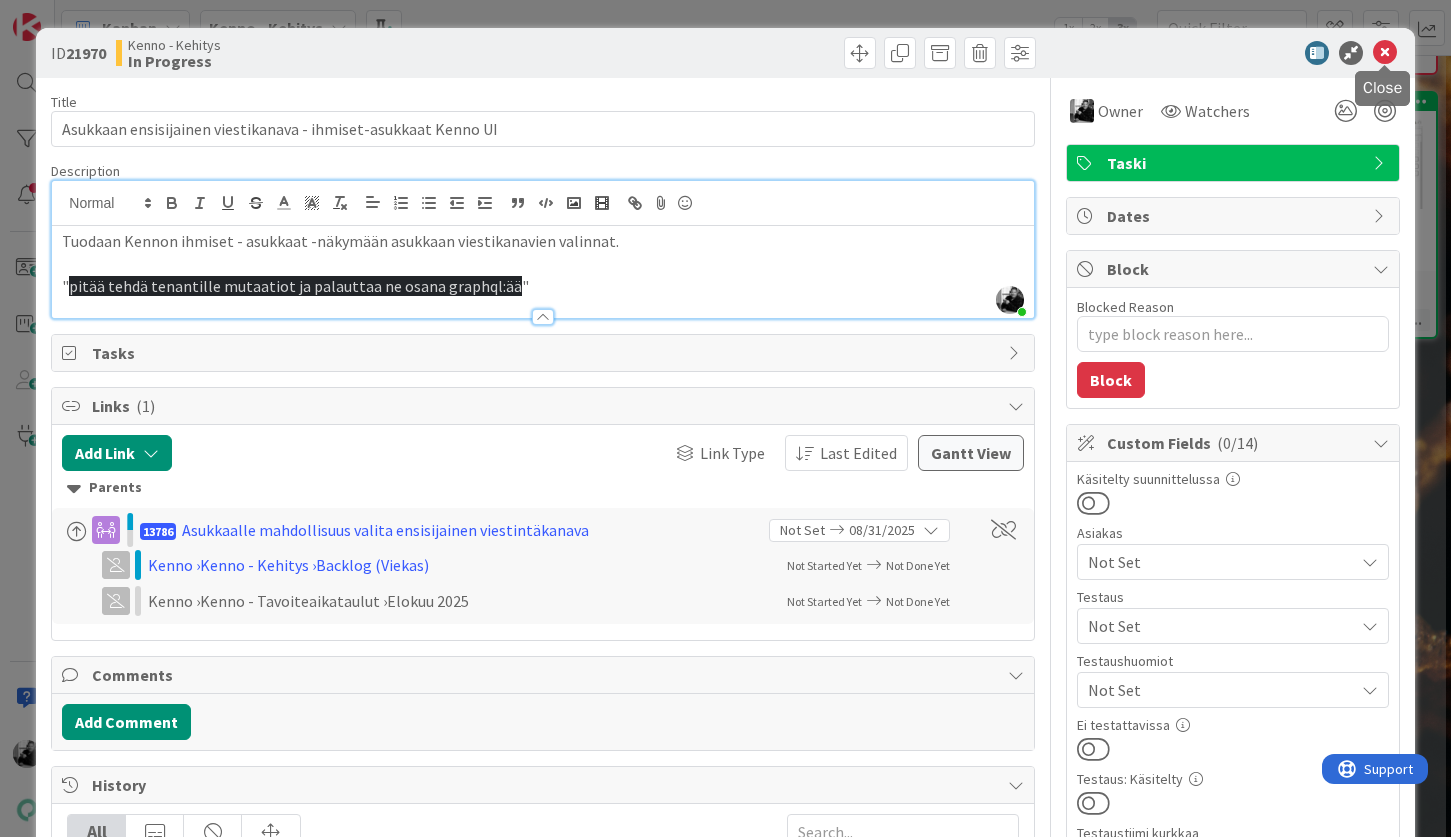 click at bounding box center (1385, 53) 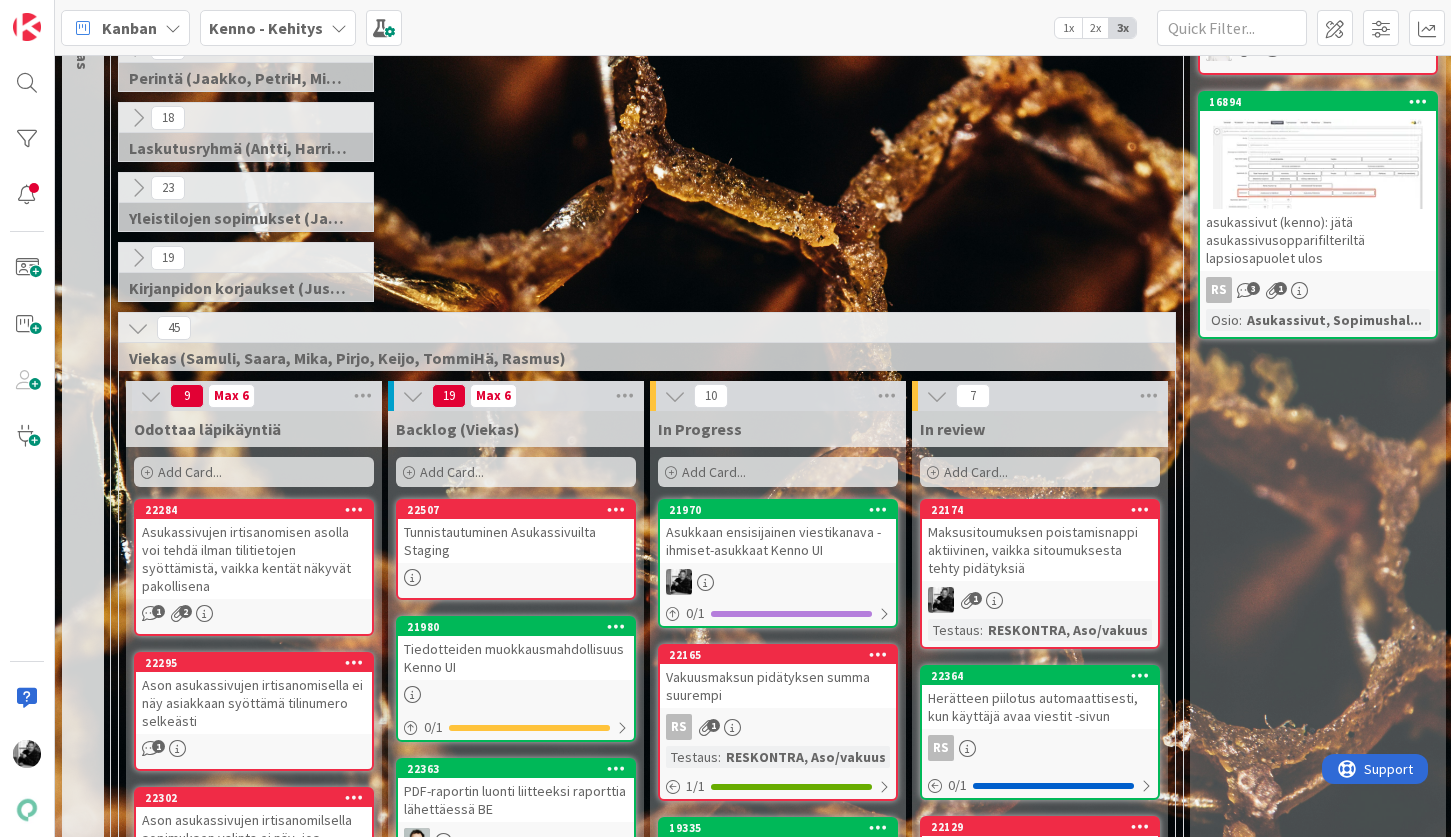click on "Asukkaan ensisijainen viestikanava - ihmiset-asukkaat Kenno UI" at bounding box center [778, 541] 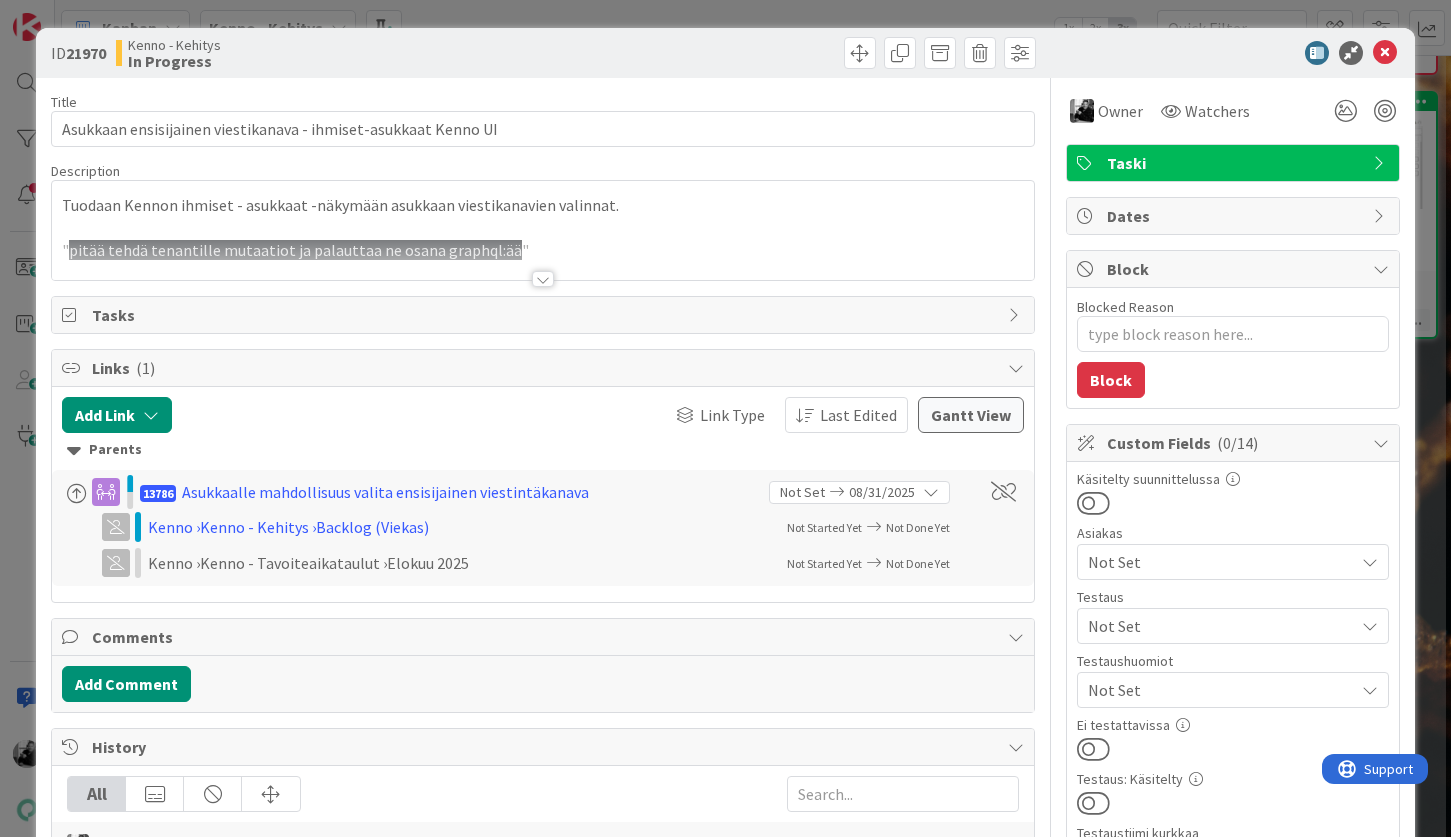 scroll, scrollTop: 0, scrollLeft: 0, axis: both 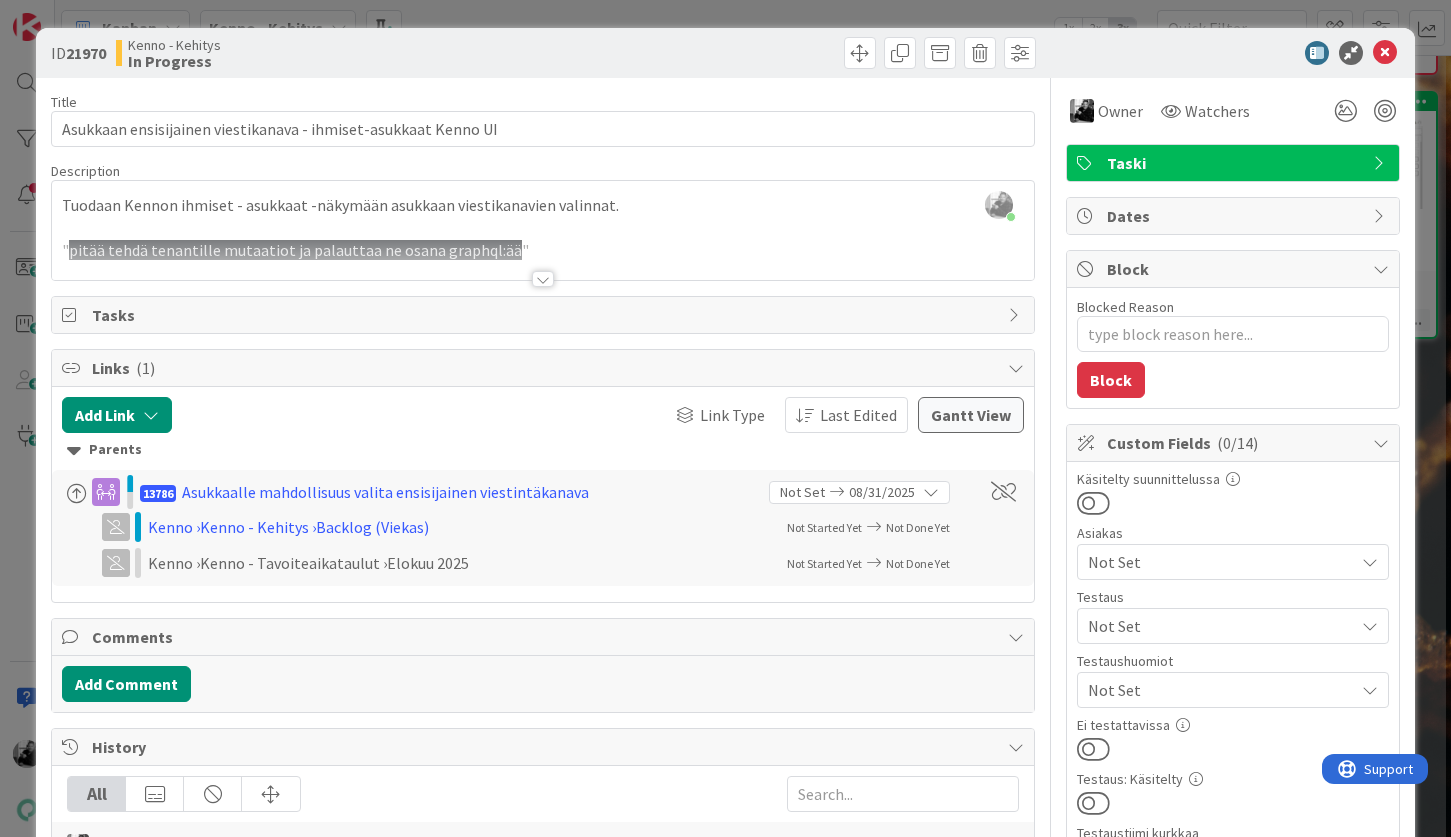 type on "x" 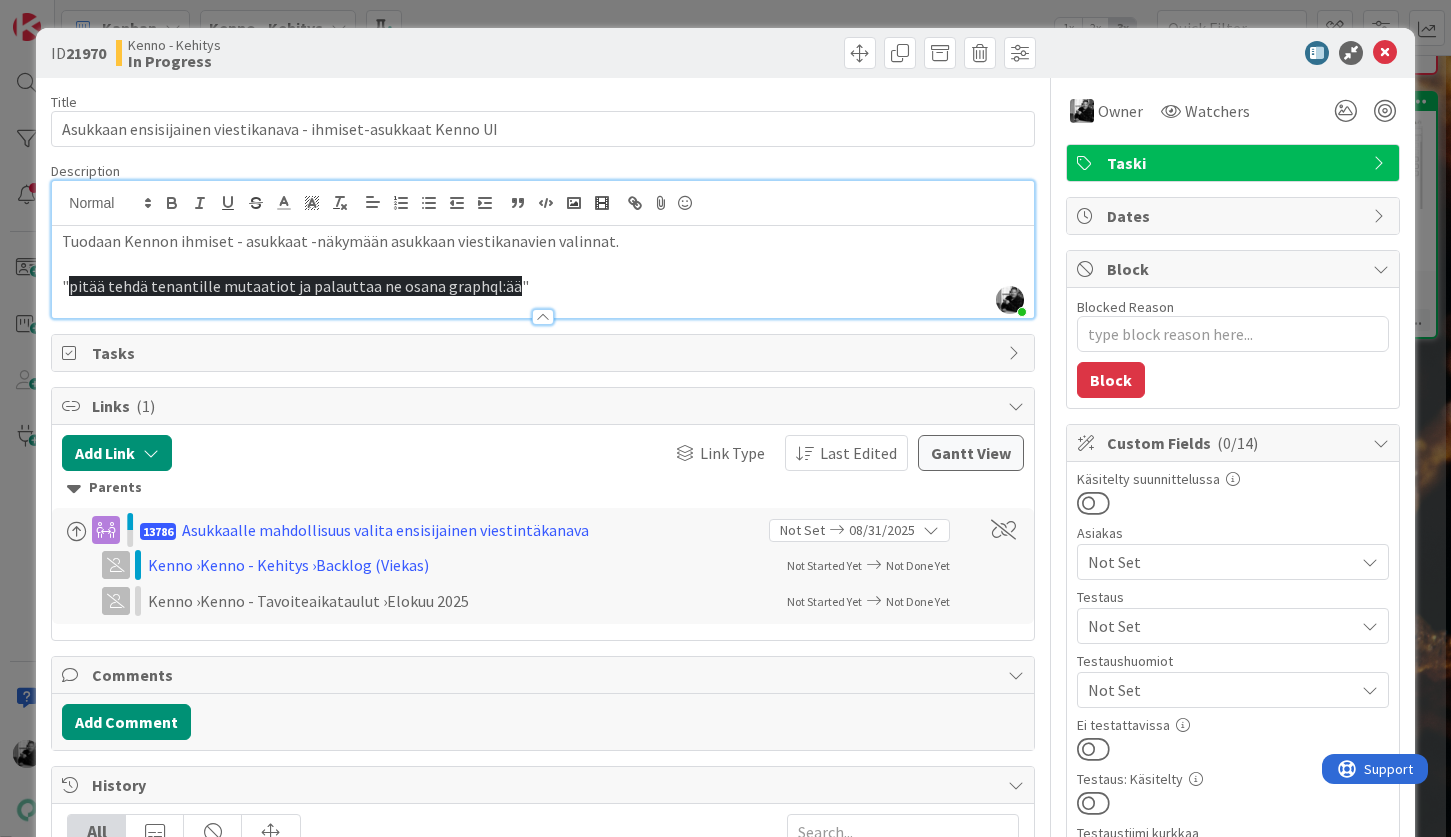 click on "Keijo Mukku joined  9 m ago Tuodaan Kennon ihmiset - asukkaat -näkymään asukkaan viestikanavien valinnat. " pitää tehdä tenantille mutaatiot ja palauttaa ne osana graphql:ää "" at bounding box center [542, 249] 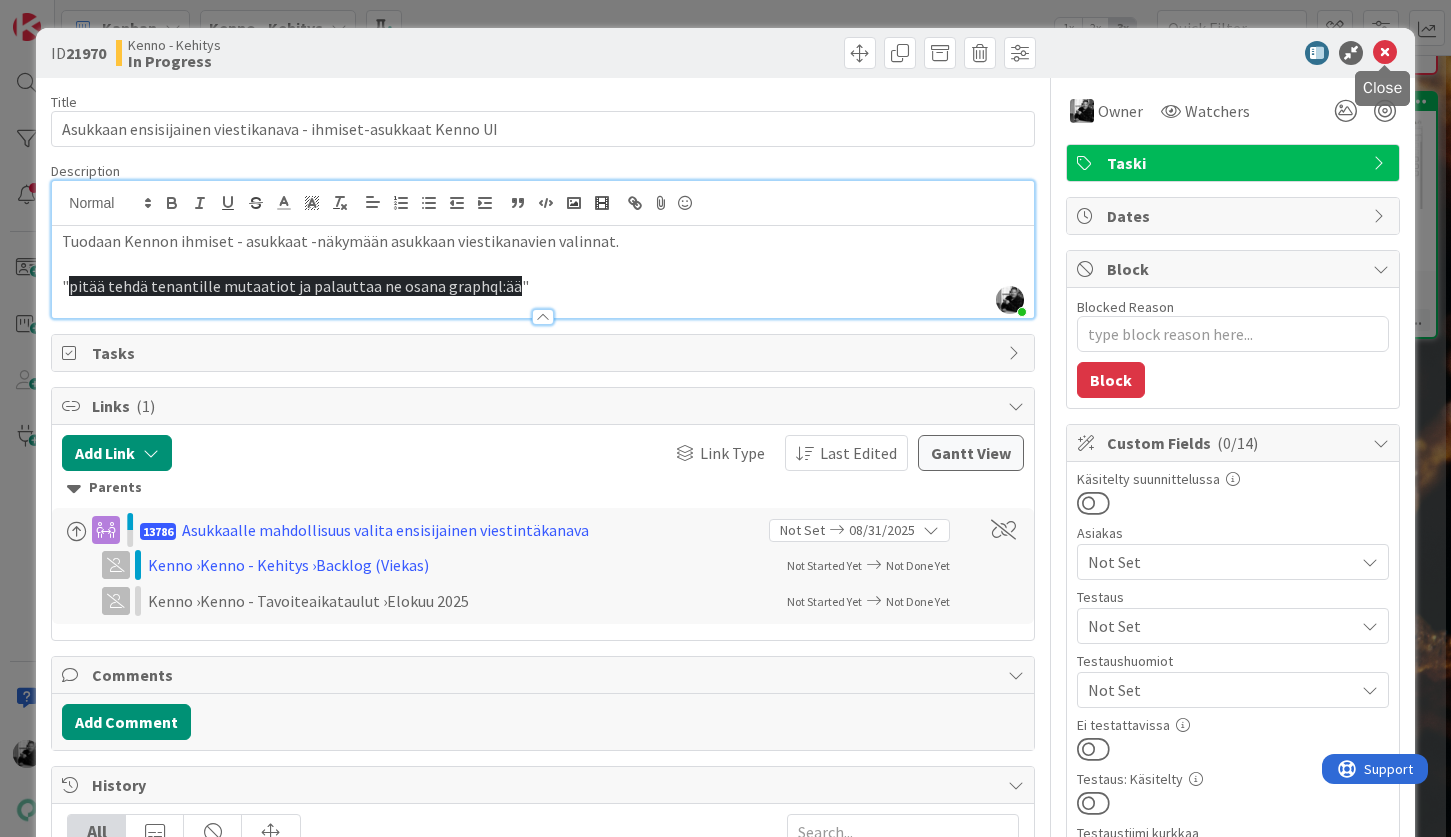 click at bounding box center (1385, 53) 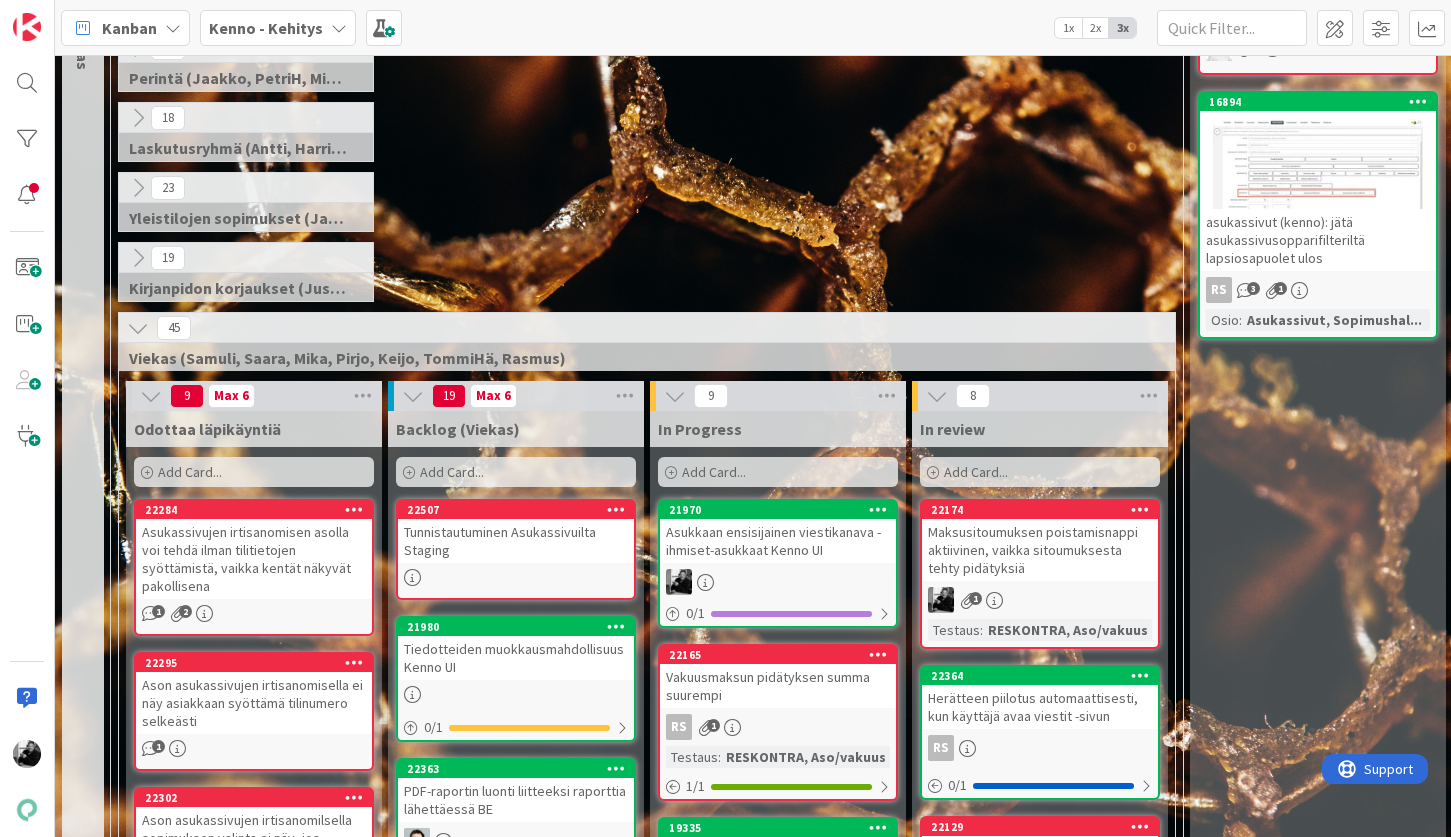 scroll, scrollTop: 310, scrollLeft: 0, axis: vertical 